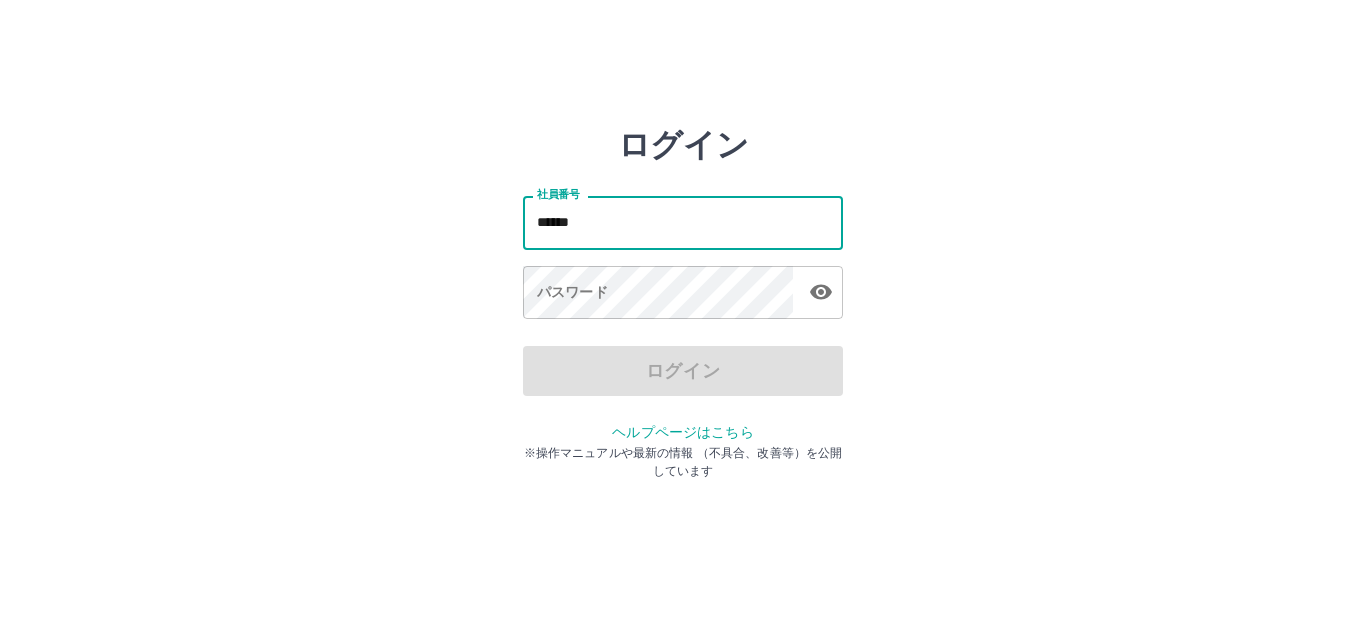 scroll, scrollTop: 0, scrollLeft: 0, axis: both 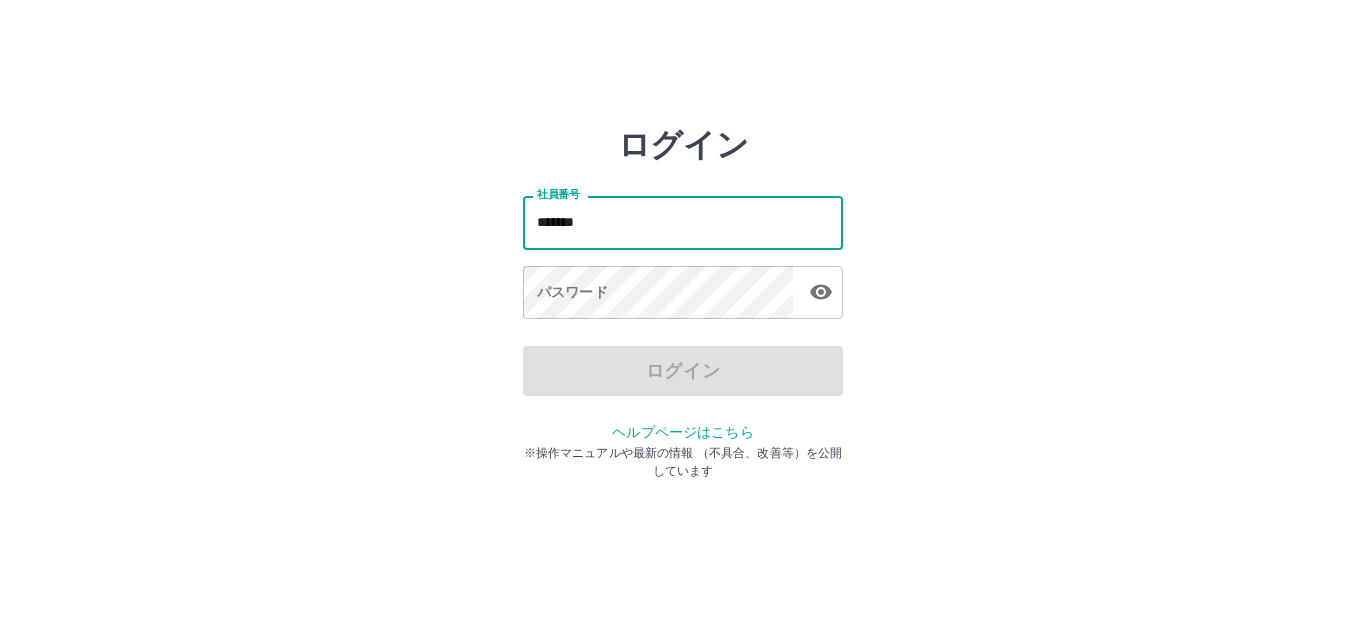 type on "*******" 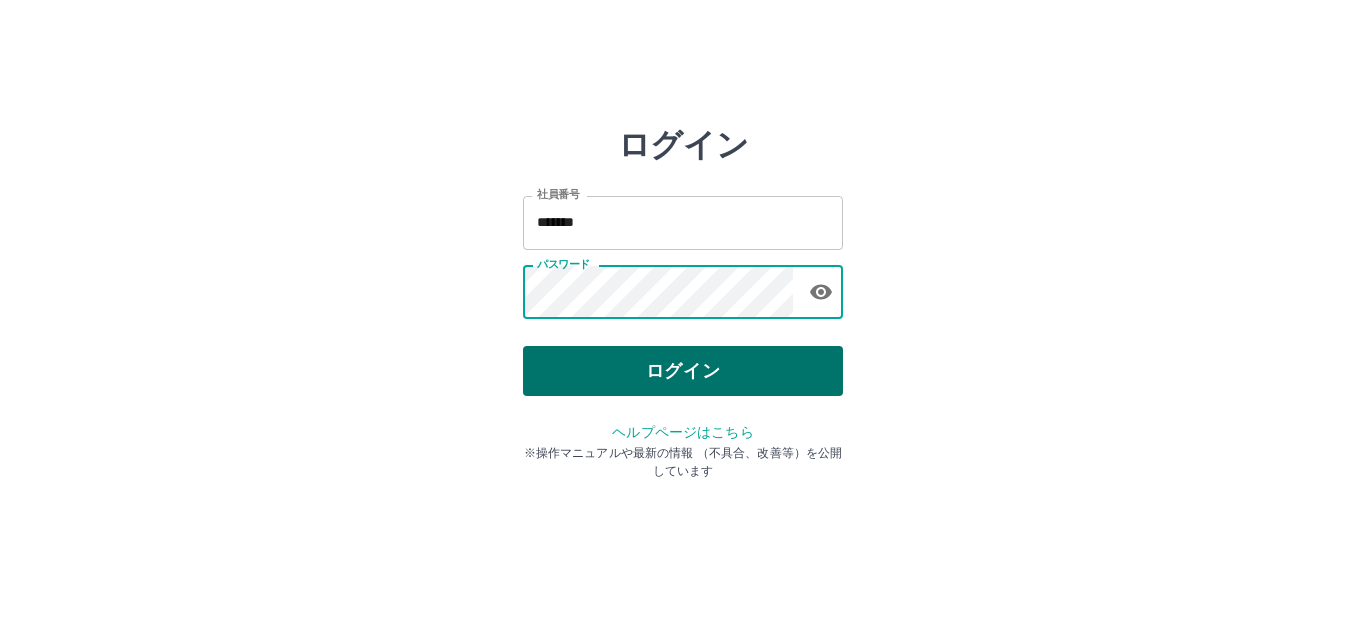 click on "ログイン" at bounding box center [683, 371] 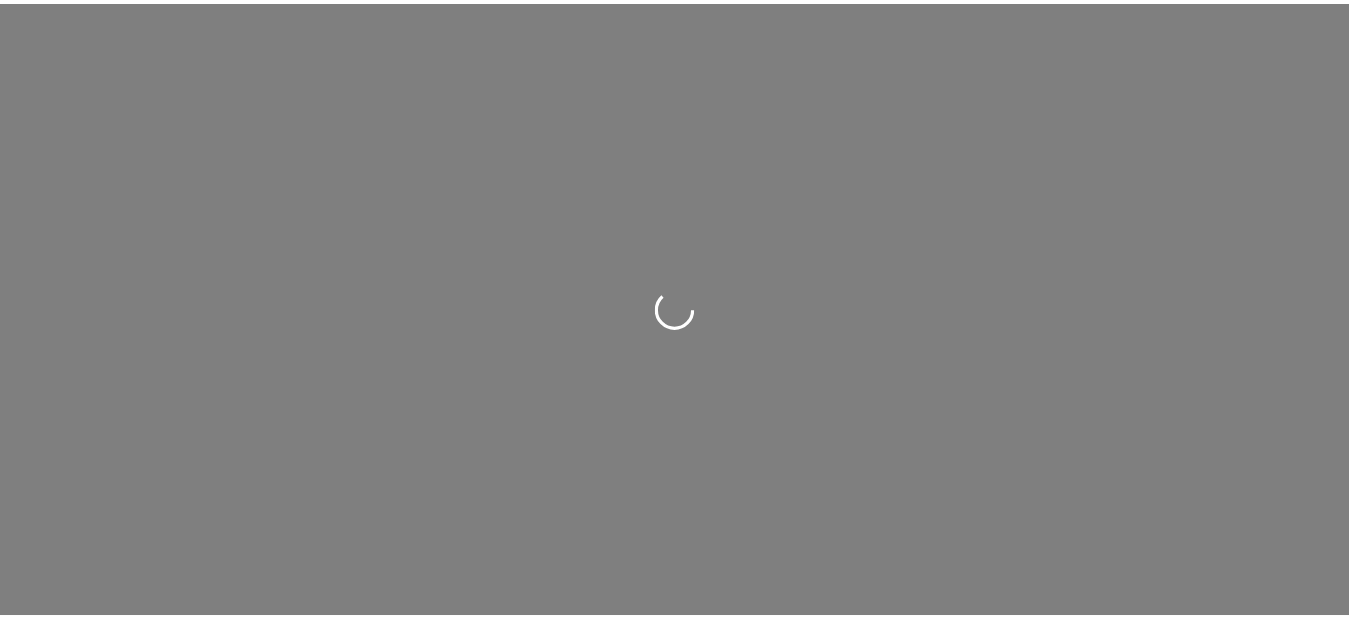 scroll, scrollTop: 0, scrollLeft: 0, axis: both 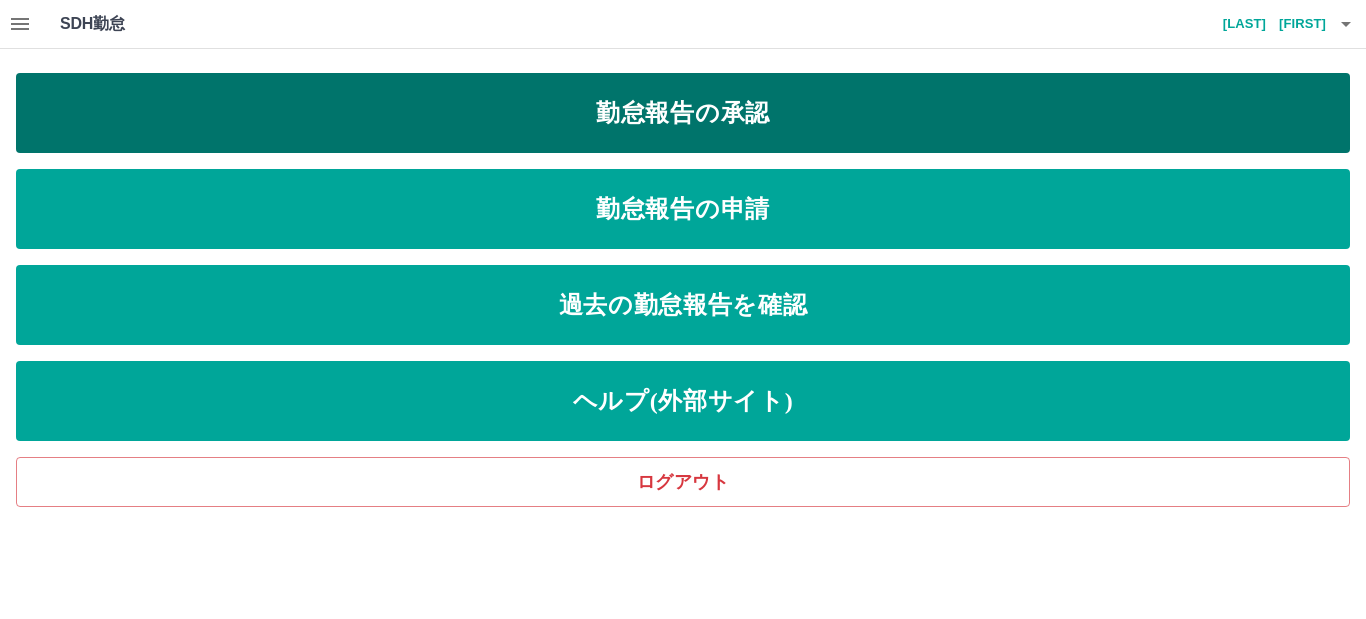 click on "勤怠報告の承認" at bounding box center (683, 113) 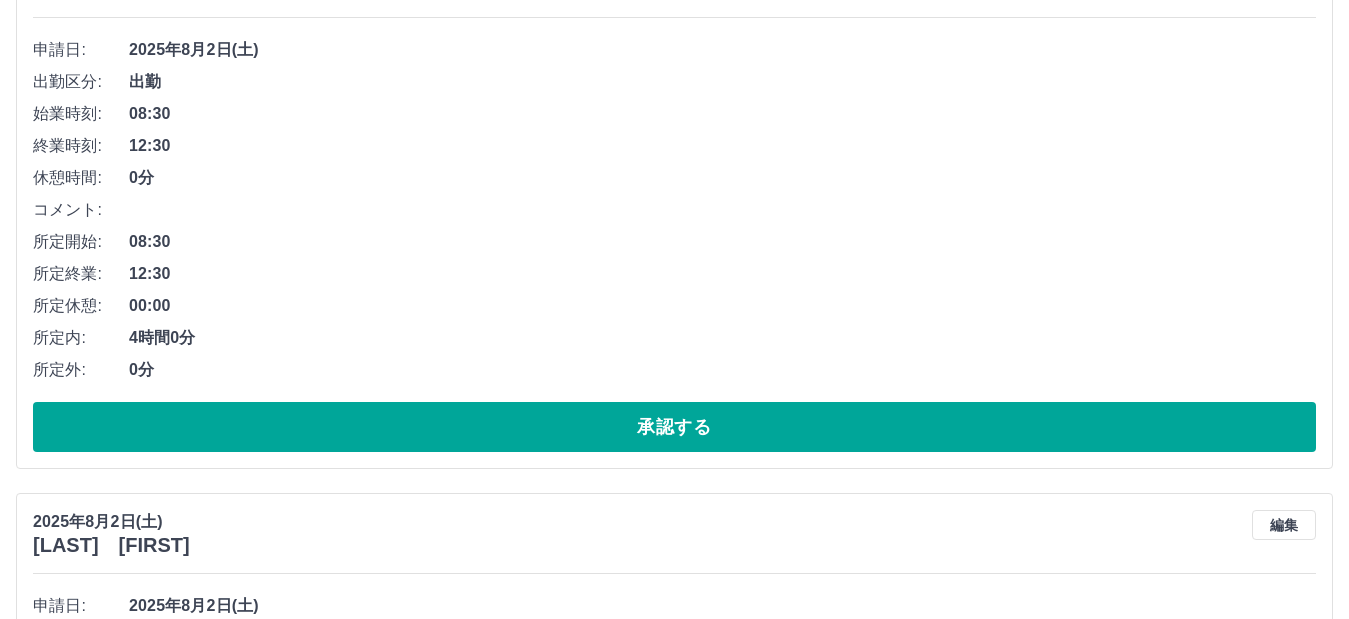 scroll, scrollTop: 300, scrollLeft: 0, axis: vertical 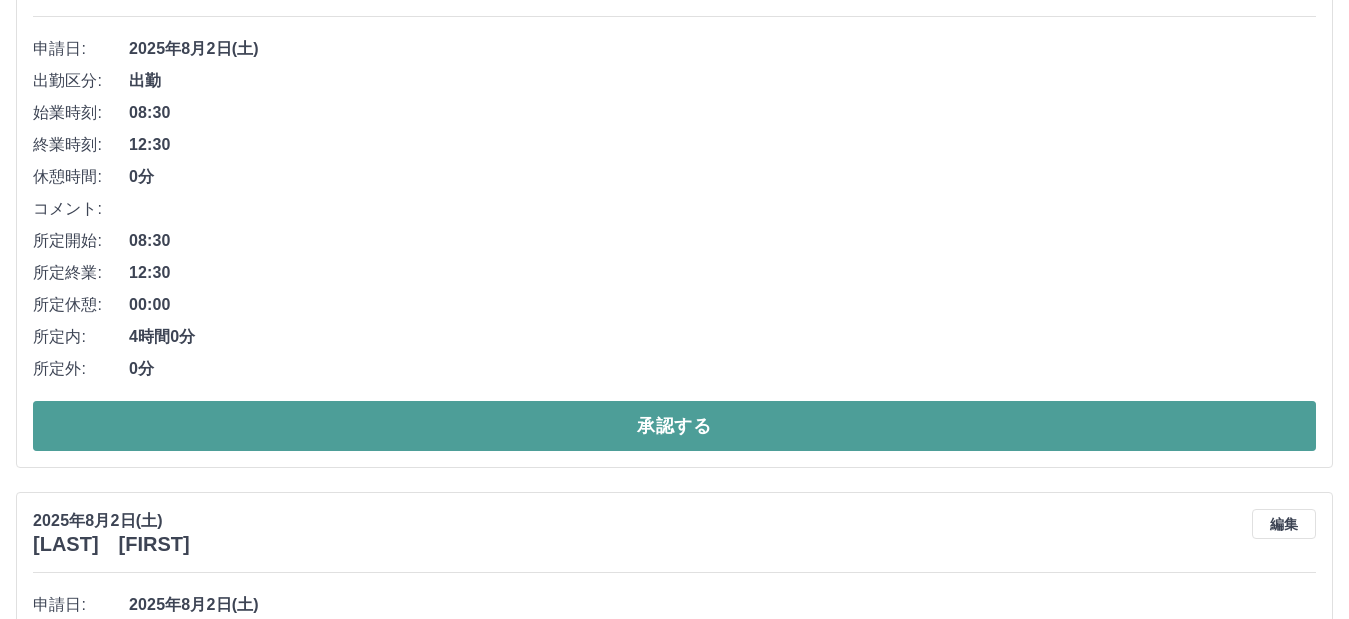 click on "承認する" at bounding box center (674, 426) 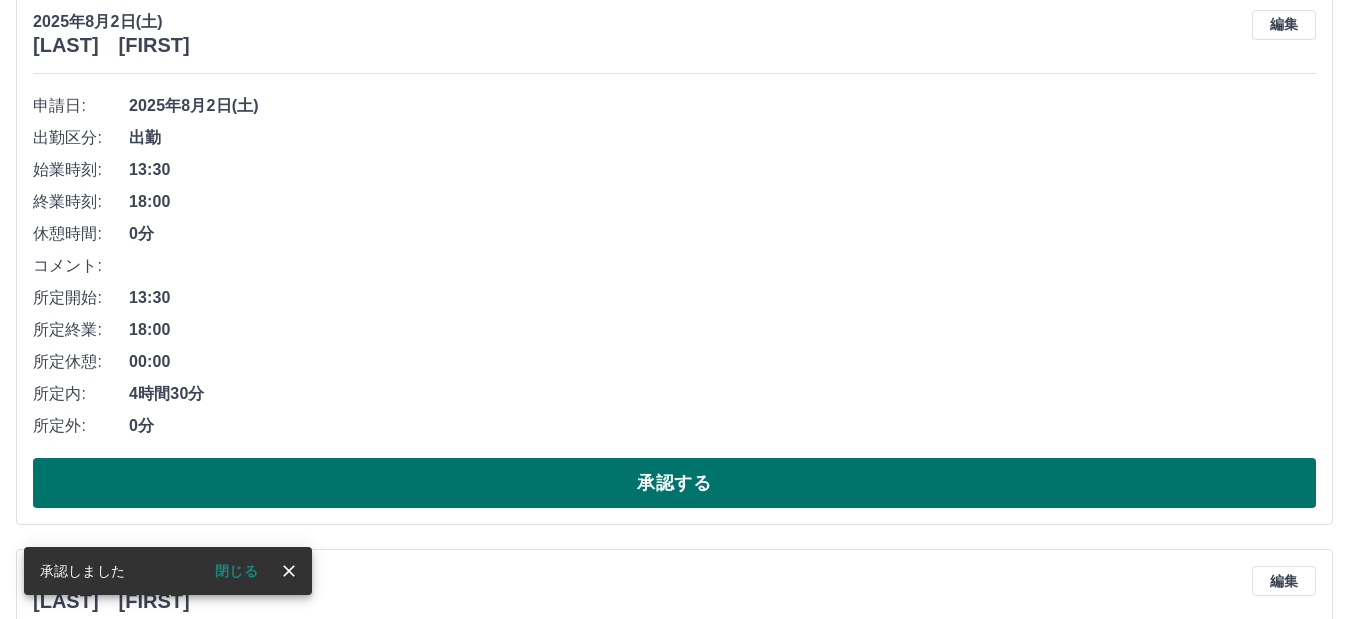 scroll, scrollTop: 244, scrollLeft: 0, axis: vertical 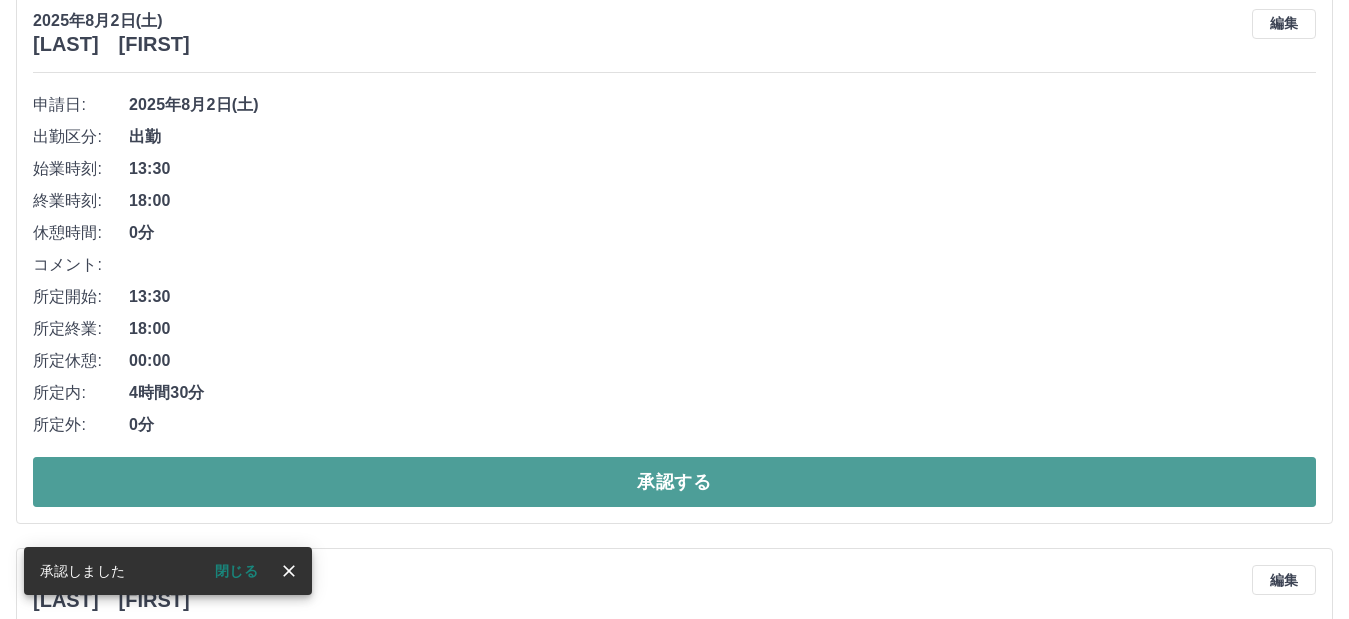 click on "承認する" at bounding box center [674, 482] 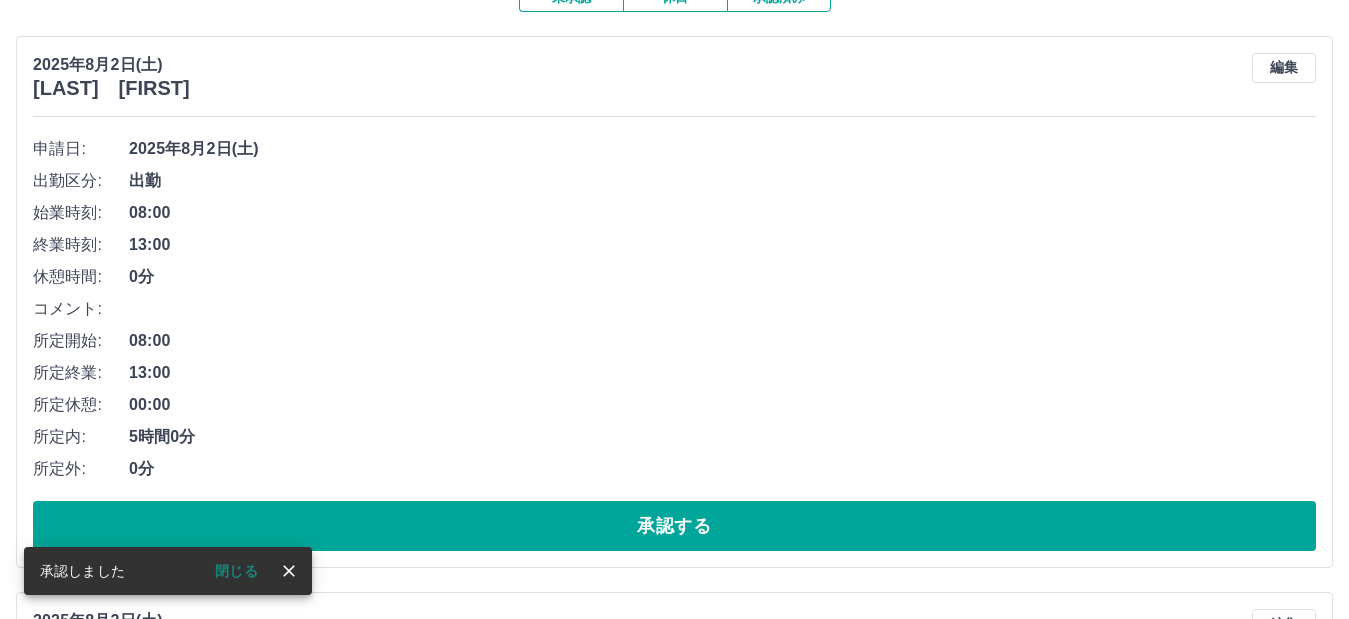 scroll, scrollTop: 300, scrollLeft: 0, axis: vertical 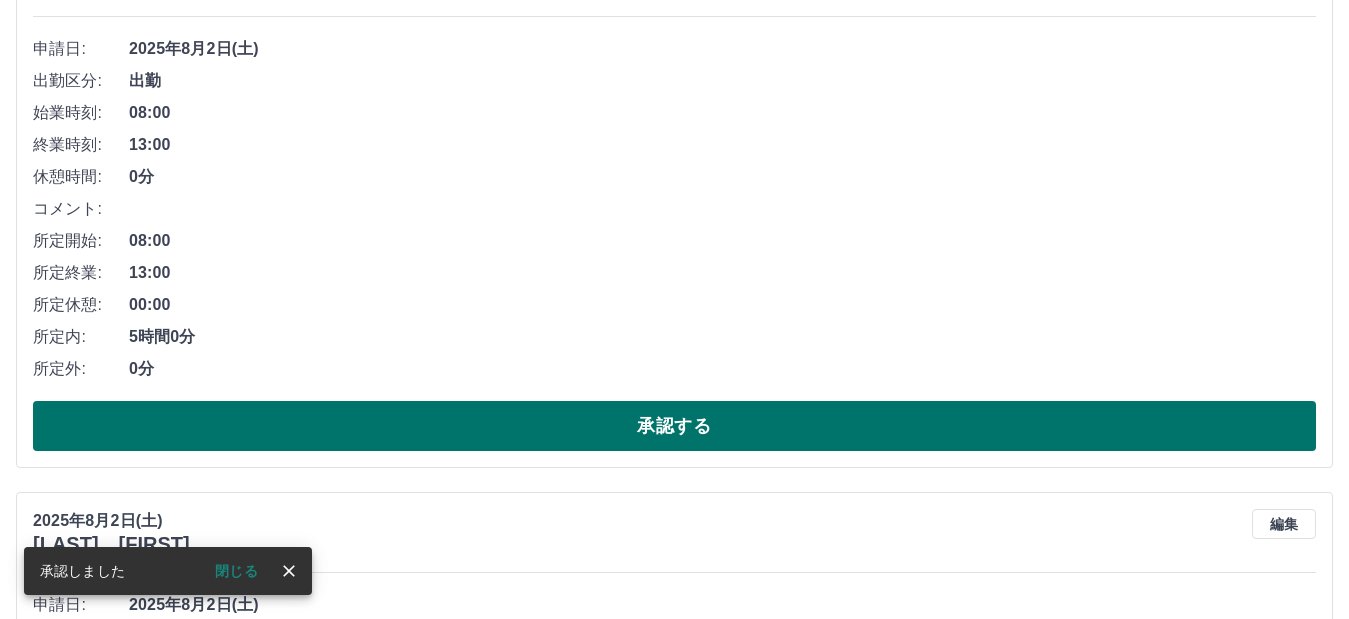 click on "承認する" at bounding box center [674, 426] 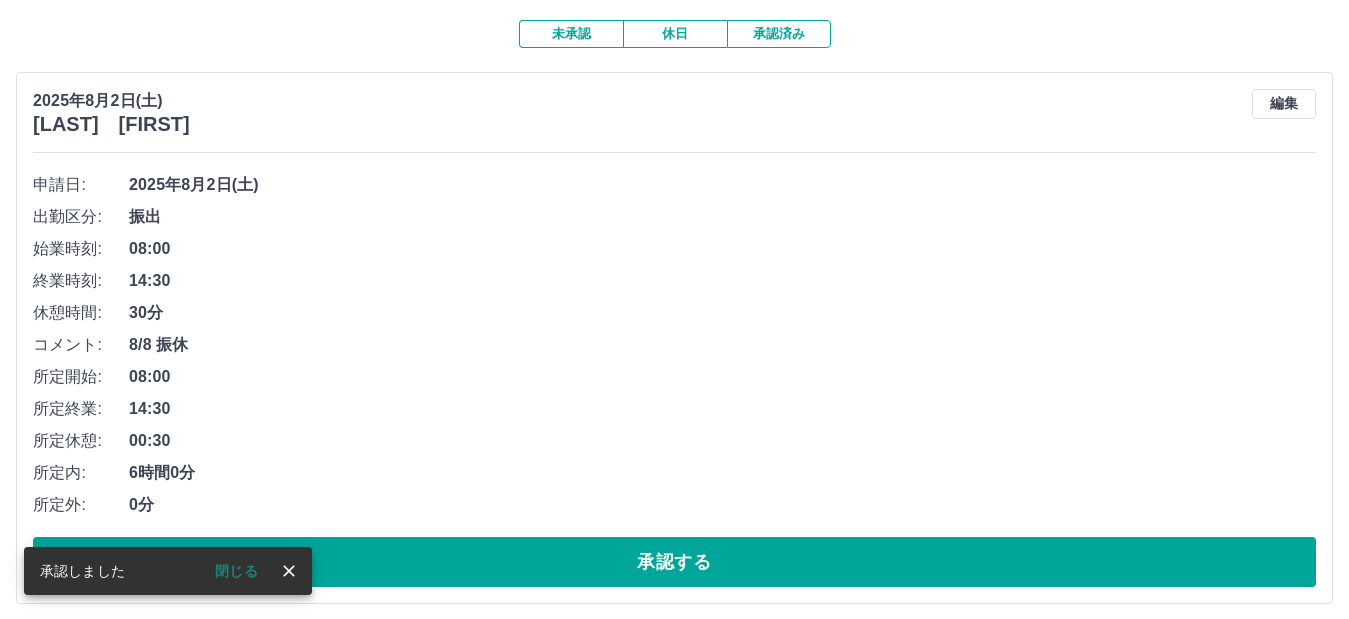 scroll, scrollTop: 175, scrollLeft: 0, axis: vertical 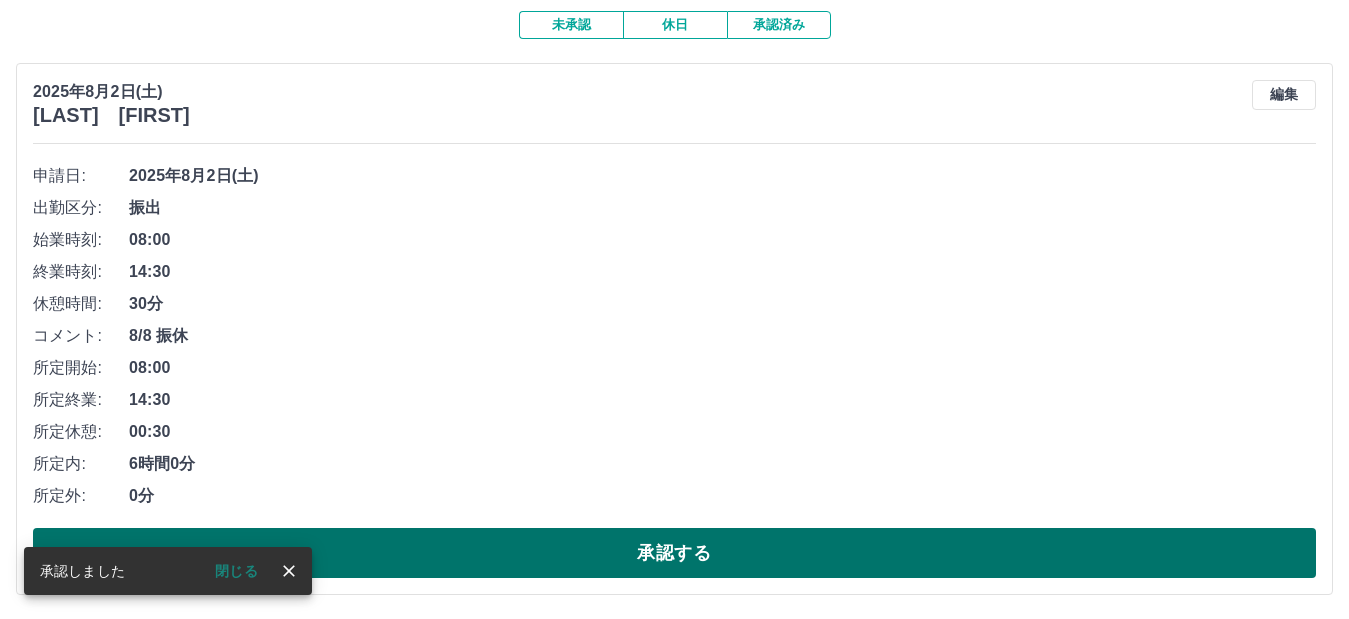 drag, startPoint x: 584, startPoint y: 546, endPoint x: 575, endPoint y: 533, distance: 15.811388 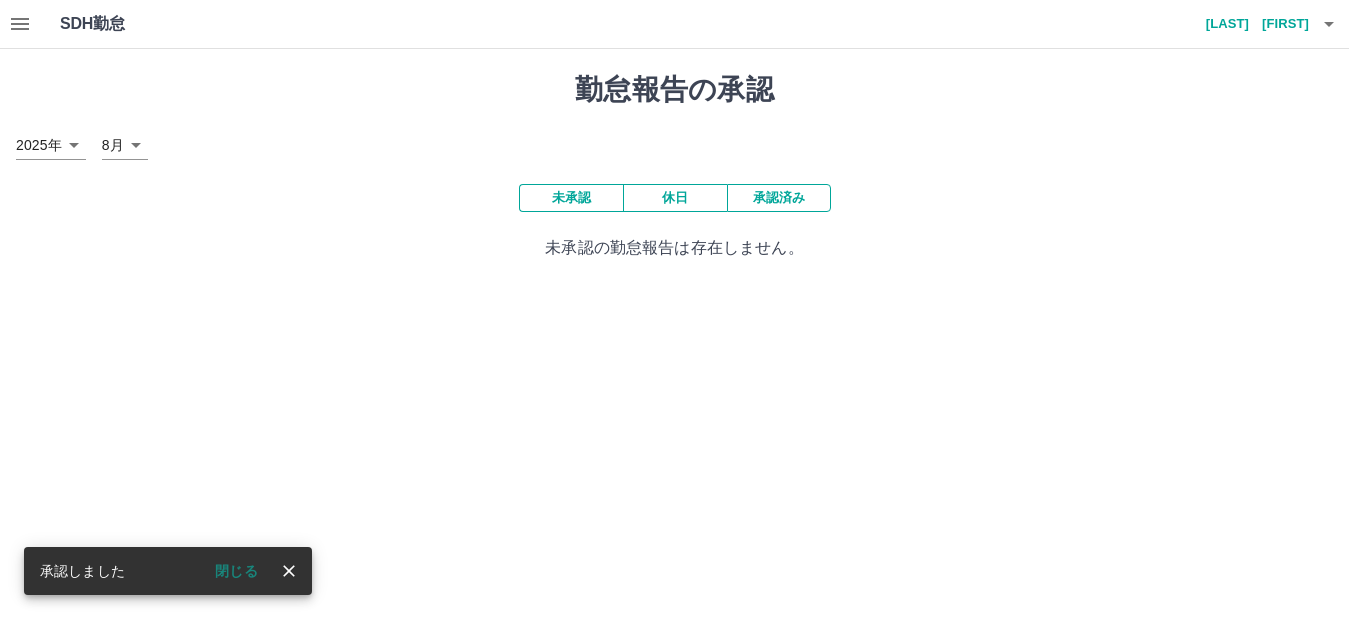 scroll, scrollTop: 0, scrollLeft: 0, axis: both 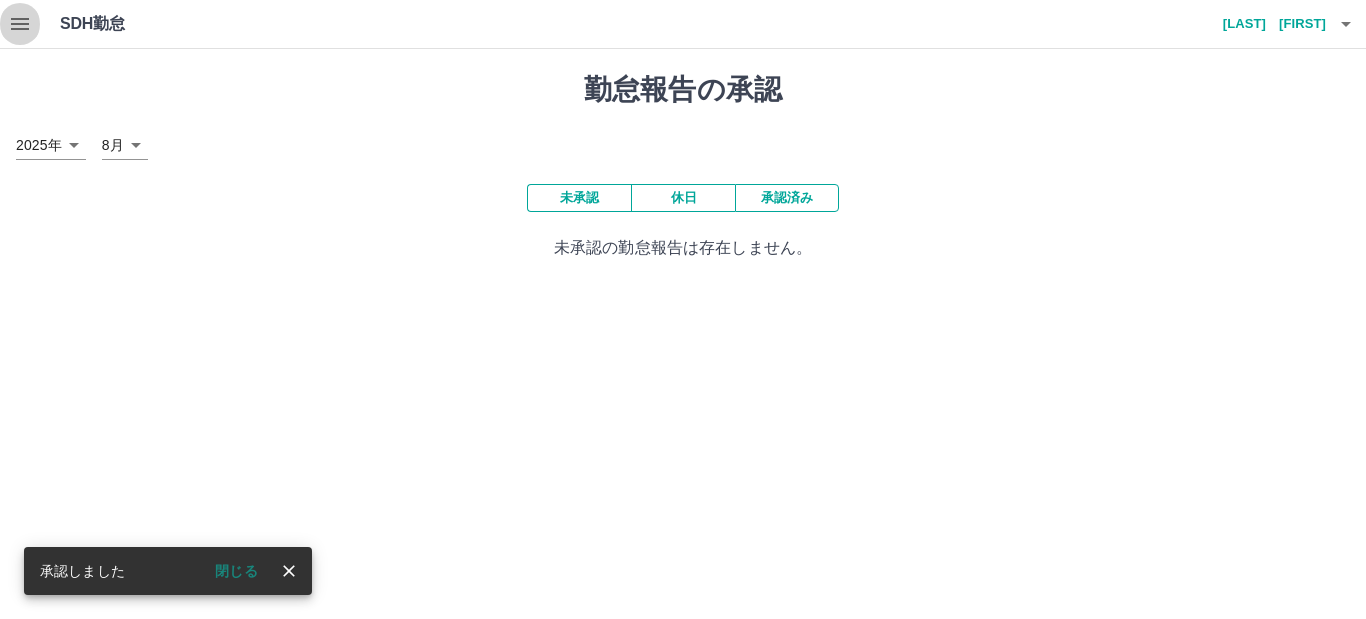 click 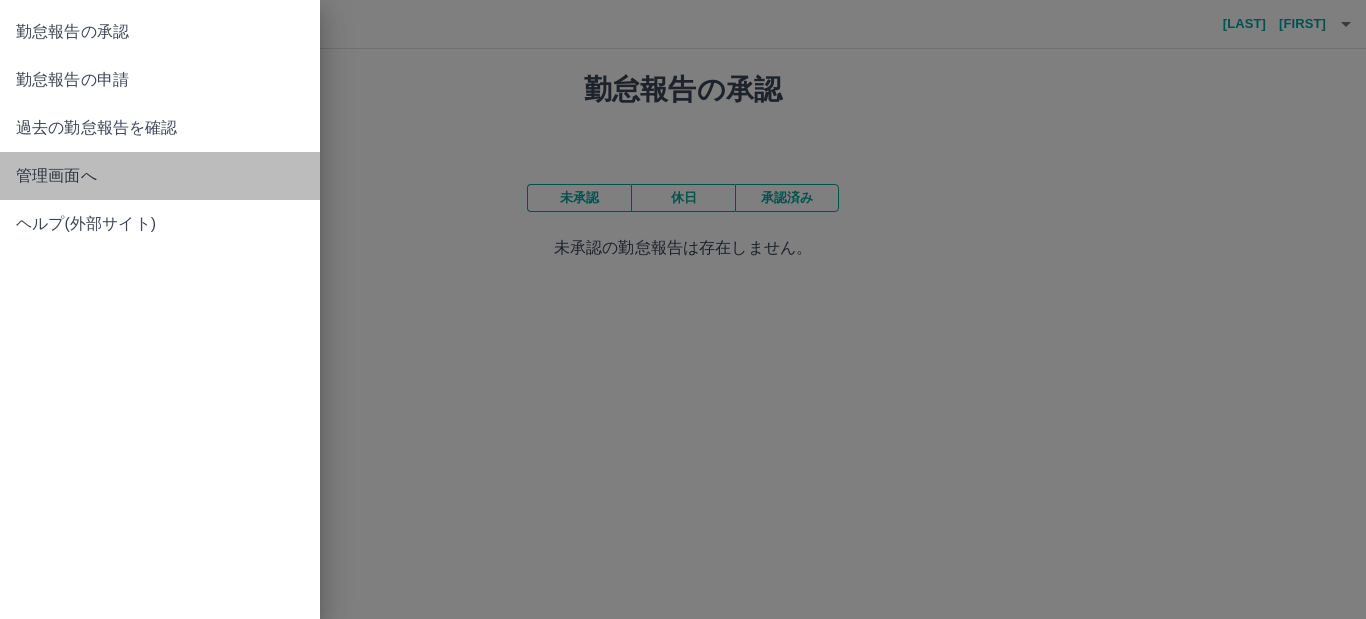 click on "管理画面へ" at bounding box center [160, 176] 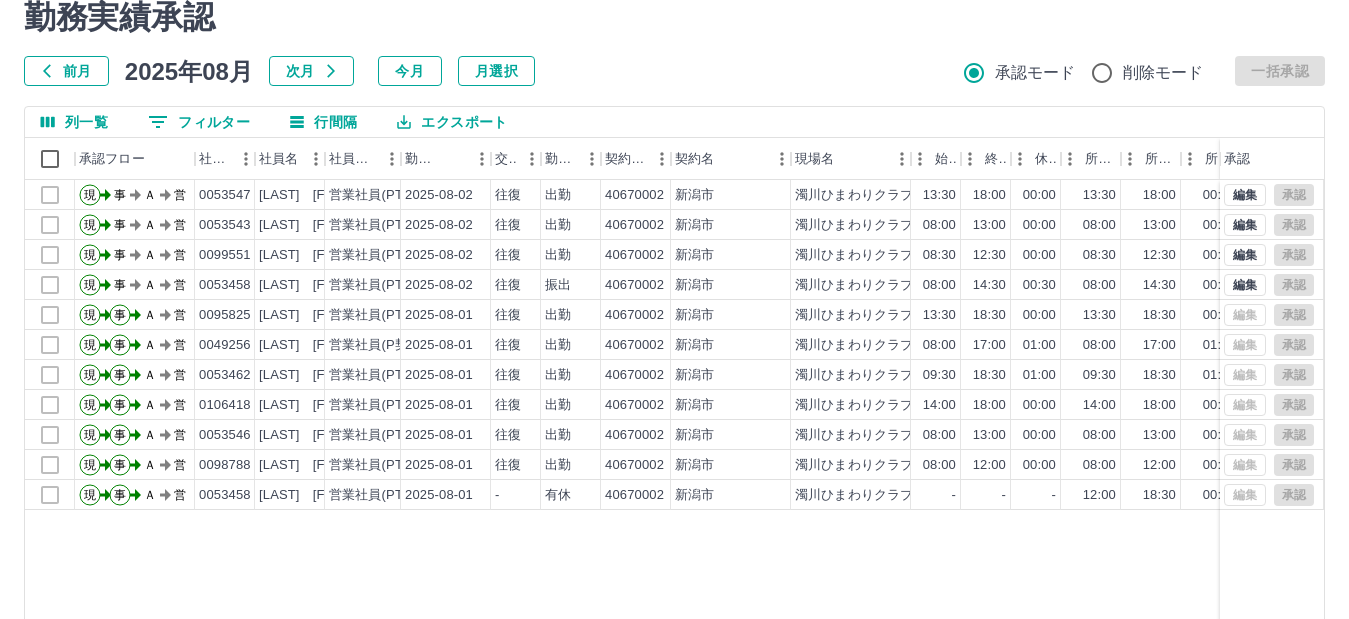 scroll, scrollTop: 0, scrollLeft: 0, axis: both 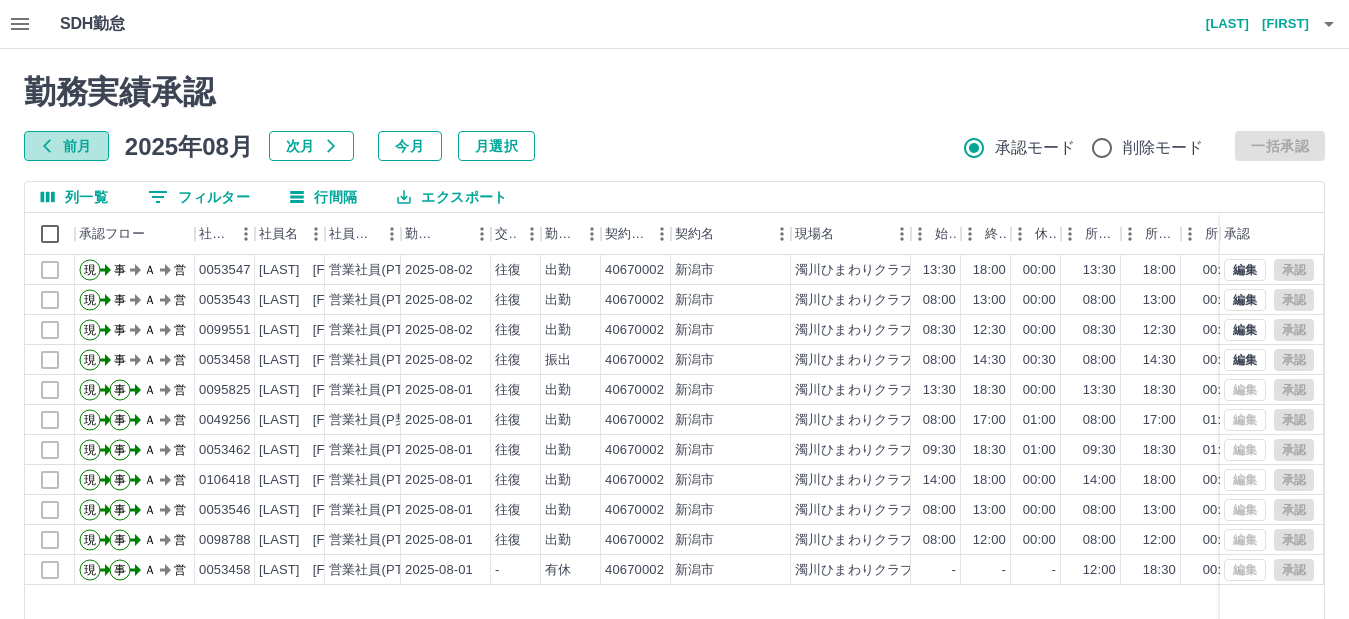 click on "前月" at bounding box center (66, 146) 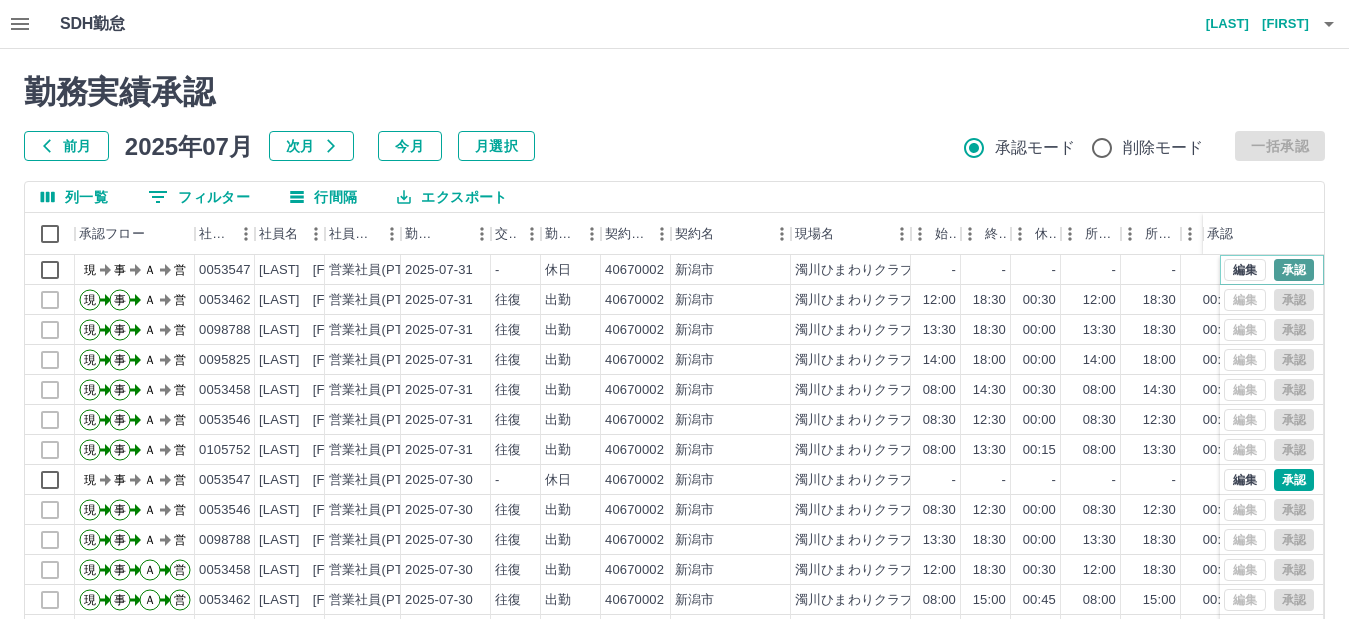 click on "承認" at bounding box center [1294, 270] 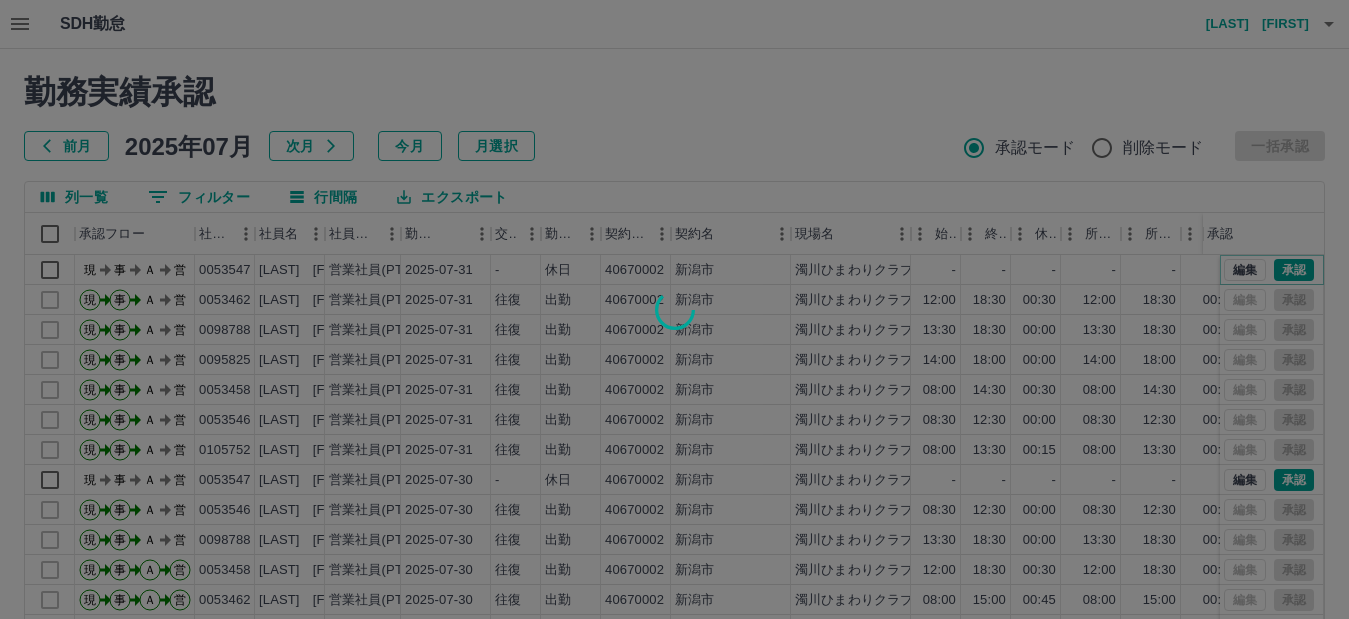 scroll, scrollTop: 100, scrollLeft: 0, axis: vertical 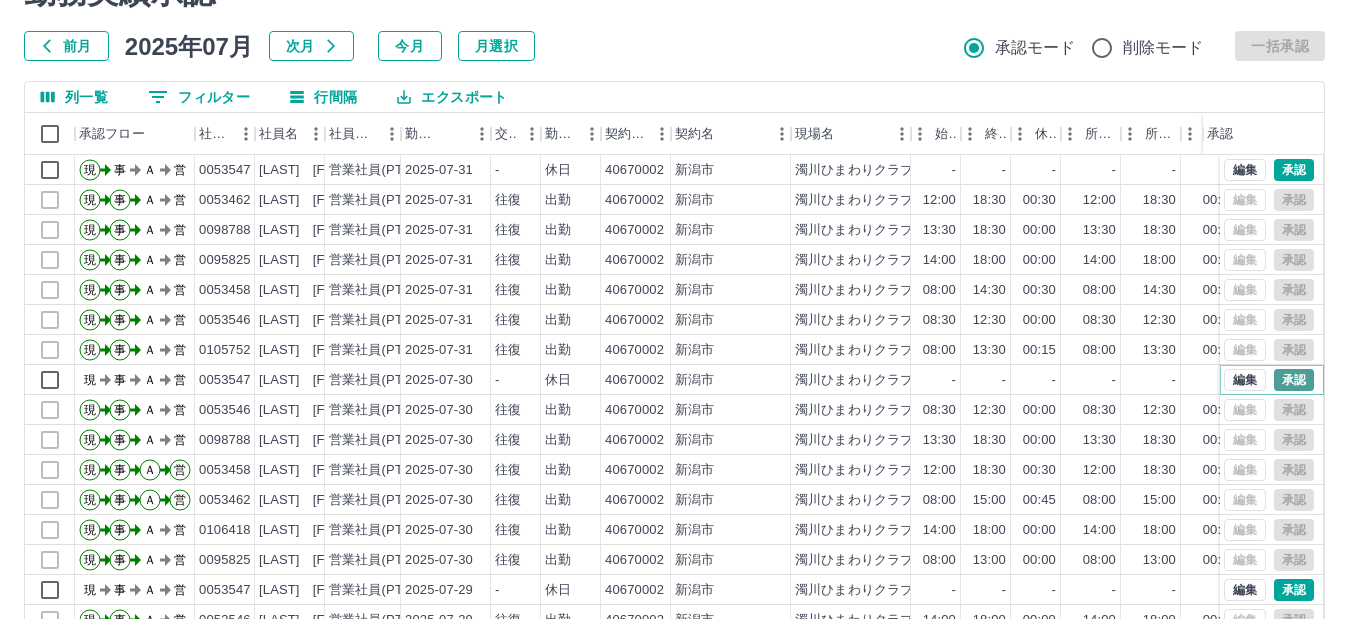 click on "承認" at bounding box center [1294, 380] 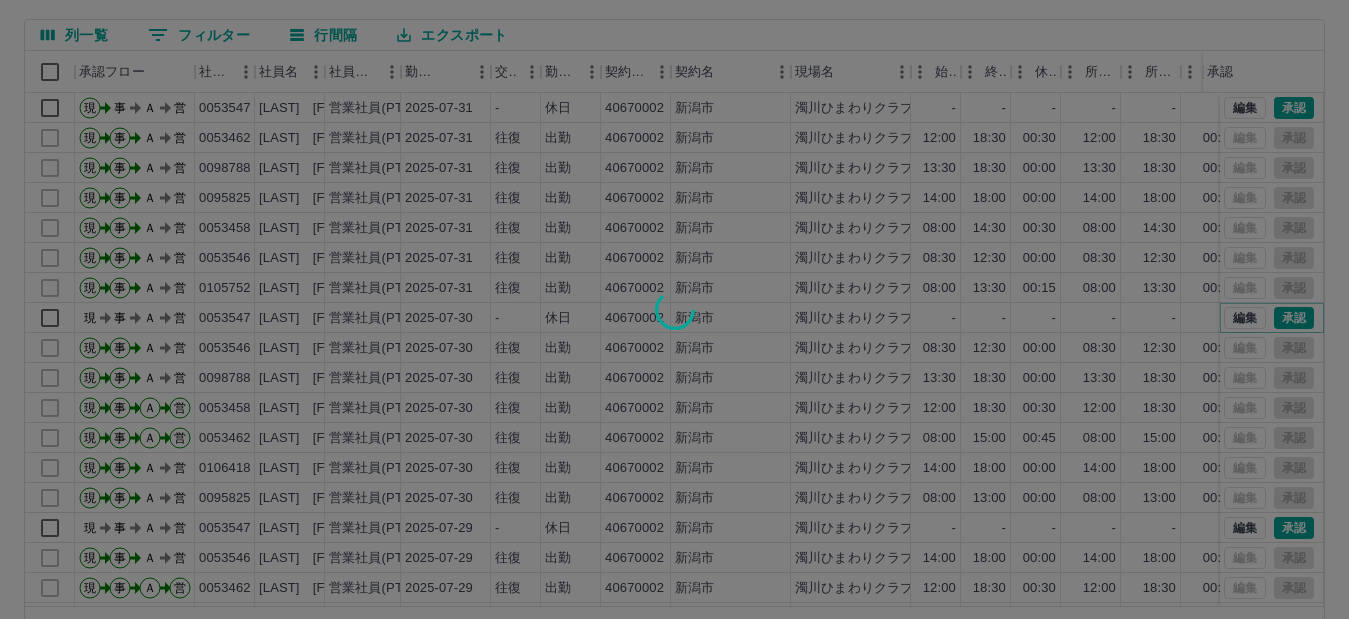 scroll, scrollTop: 226, scrollLeft: 0, axis: vertical 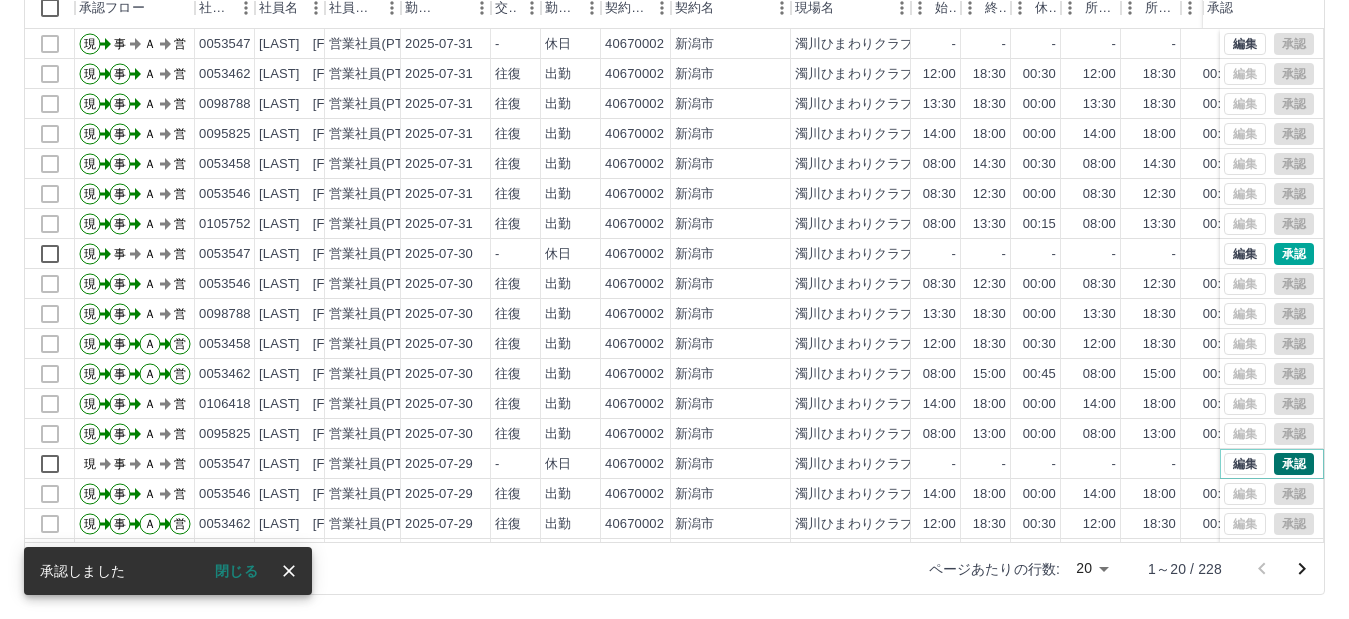 click on "承認" at bounding box center (1294, 464) 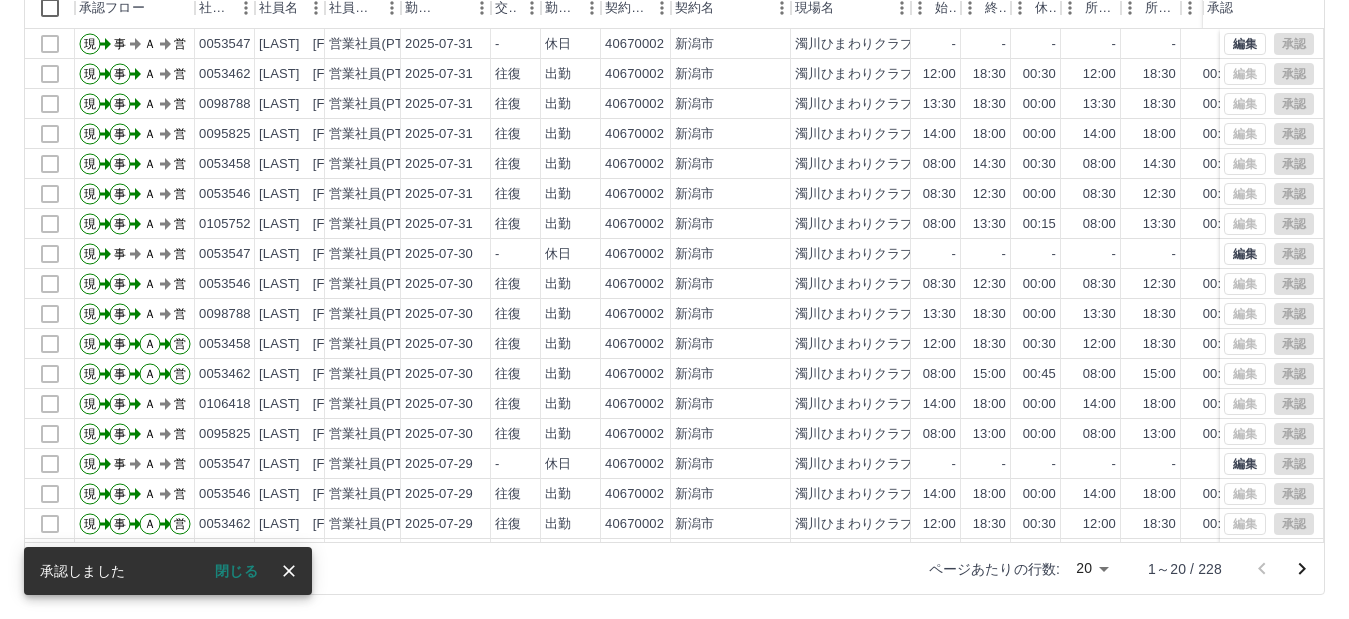 scroll, scrollTop: 0, scrollLeft: 0, axis: both 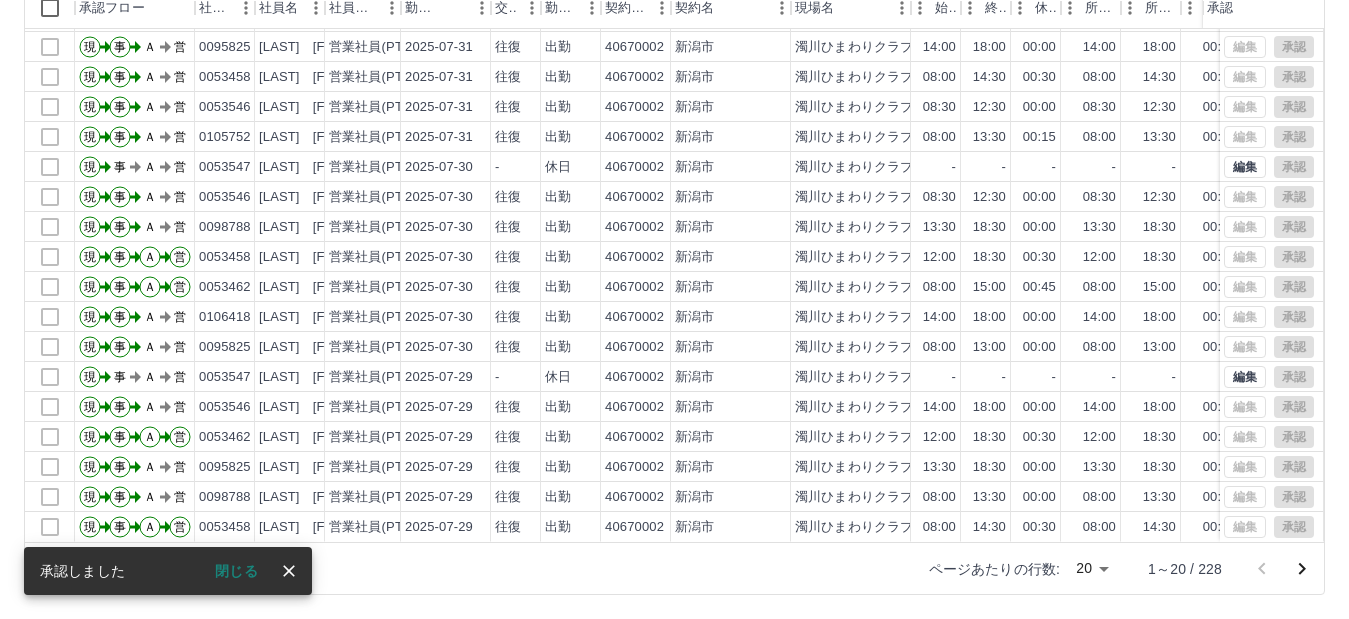click 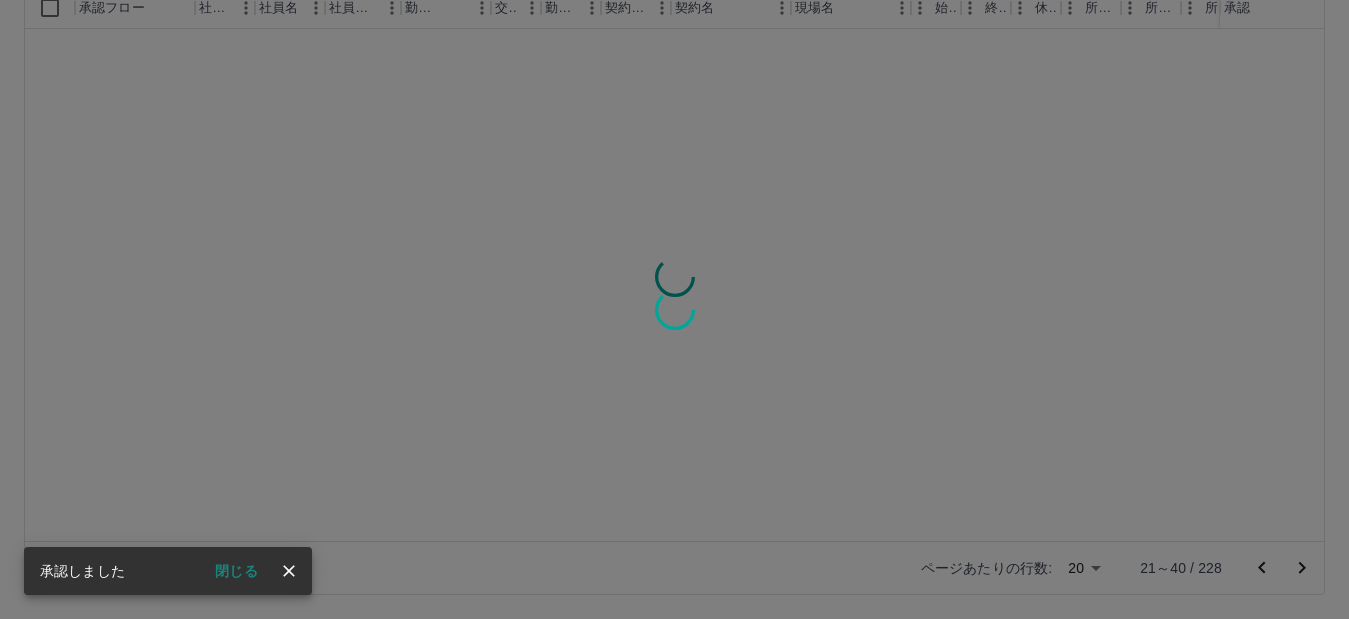 scroll, scrollTop: 0, scrollLeft: 0, axis: both 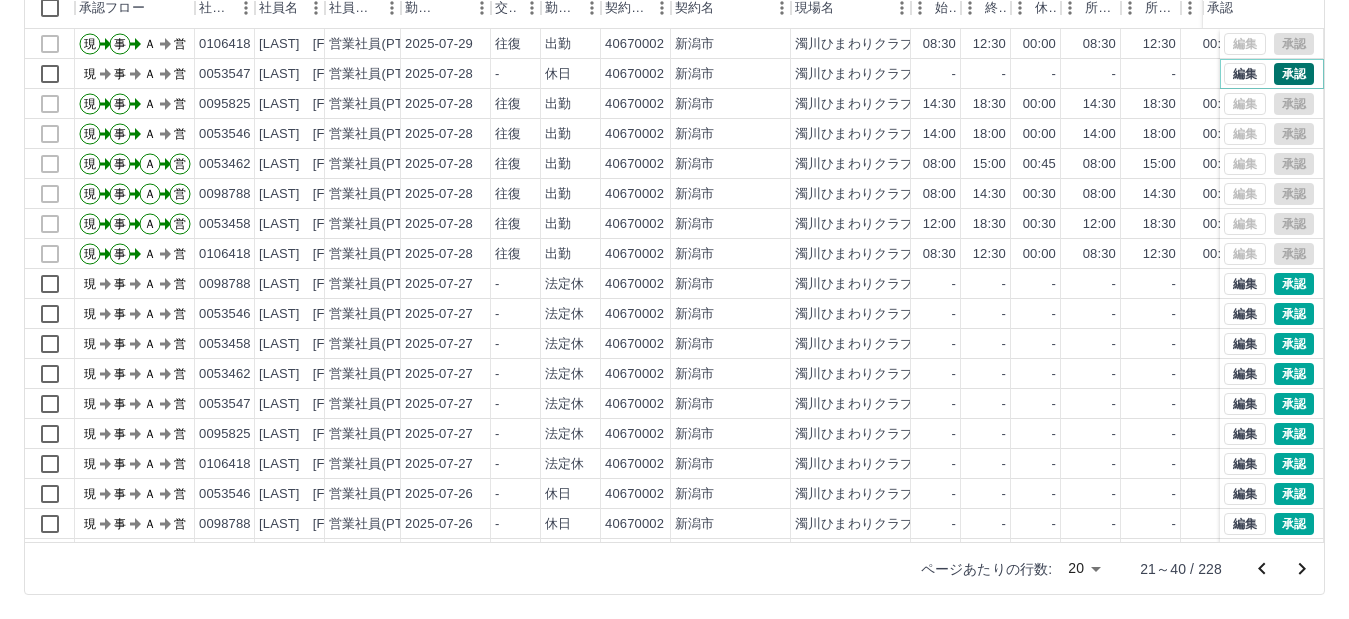 click on "承認" at bounding box center (1294, 74) 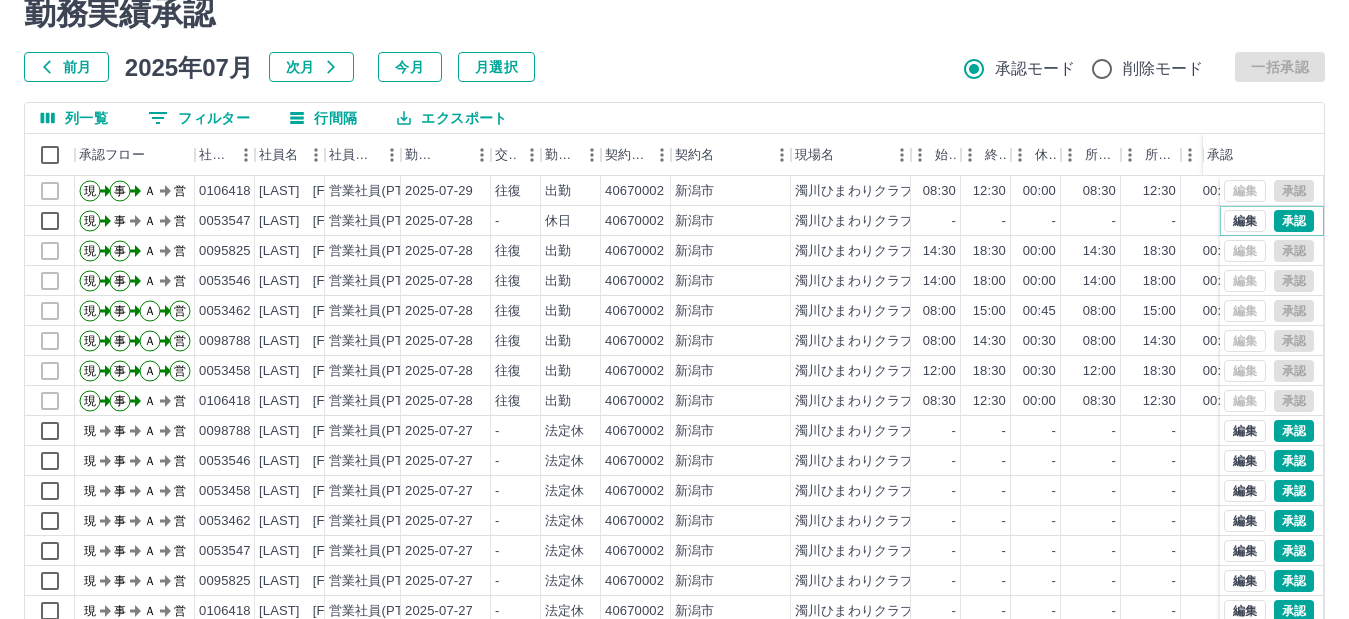 scroll, scrollTop: 200, scrollLeft: 0, axis: vertical 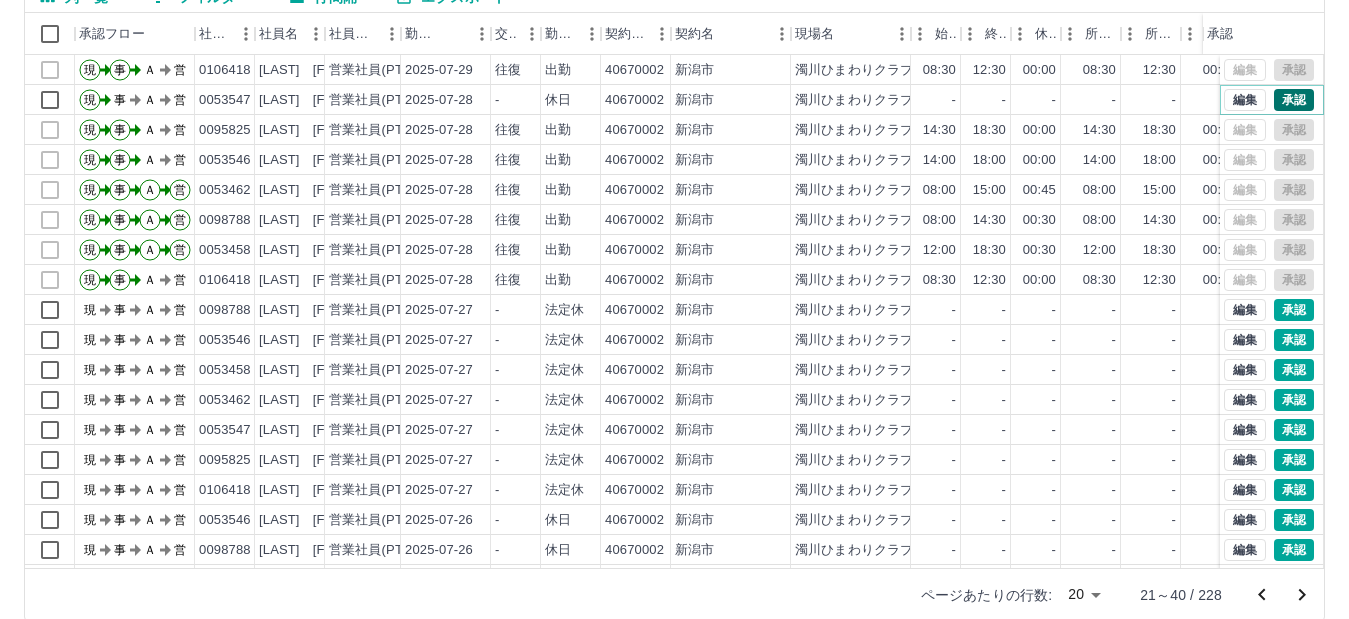 click on "承認" at bounding box center [1294, 100] 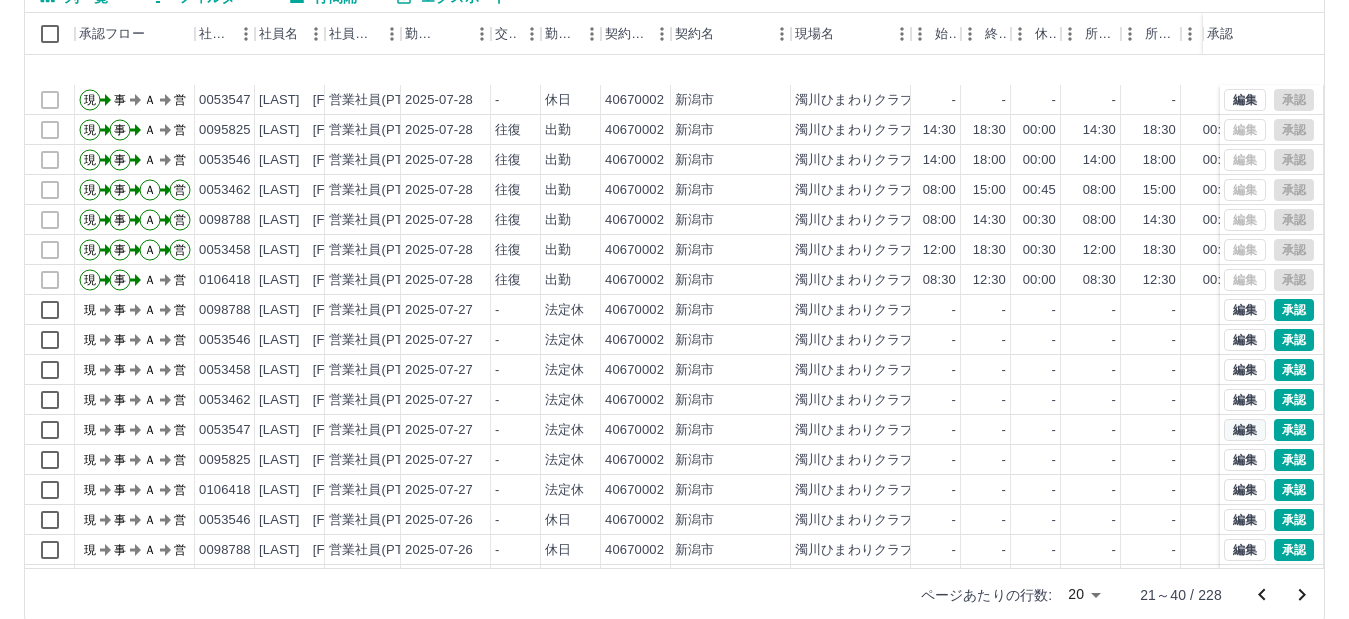 scroll, scrollTop: 100, scrollLeft: 0, axis: vertical 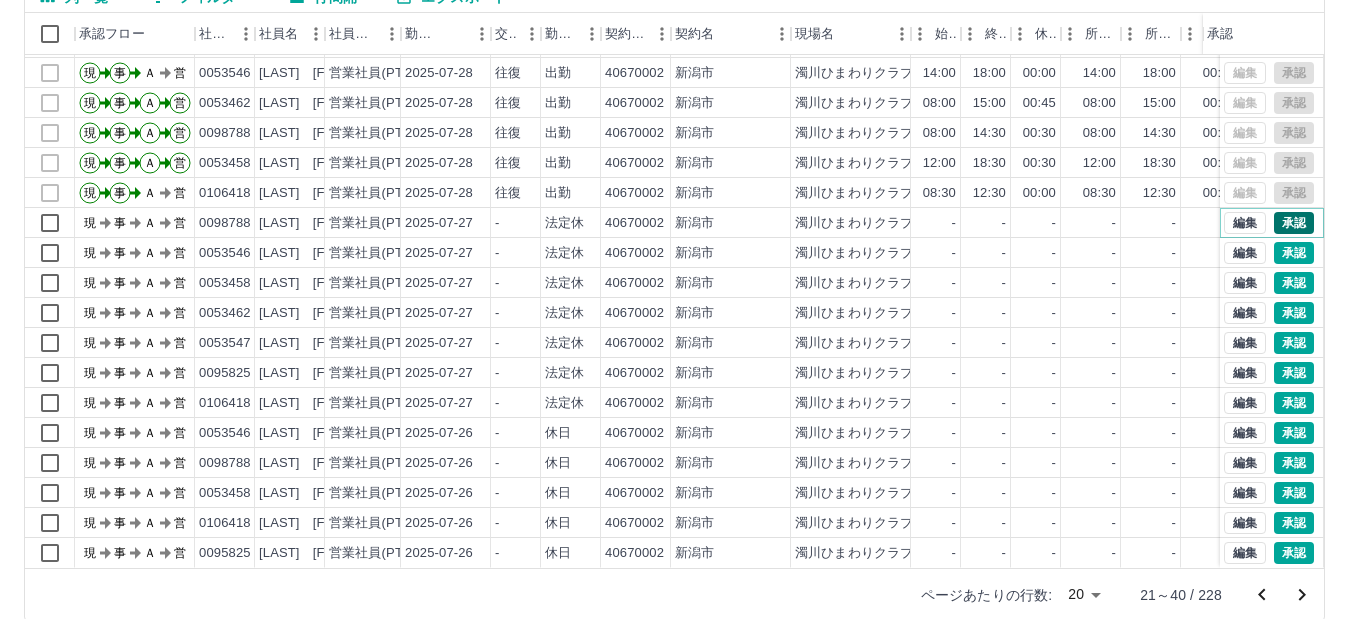 click on "承認" at bounding box center (1294, 223) 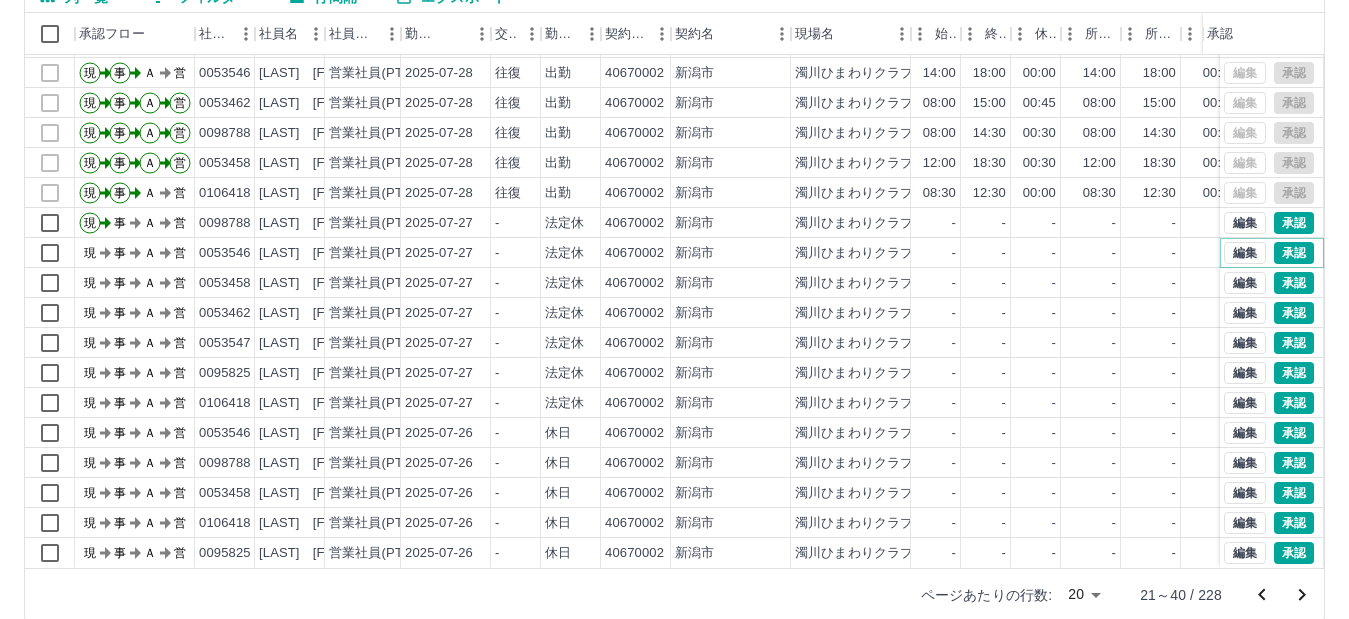 click on "承認" at bounding box center [1294, 253] 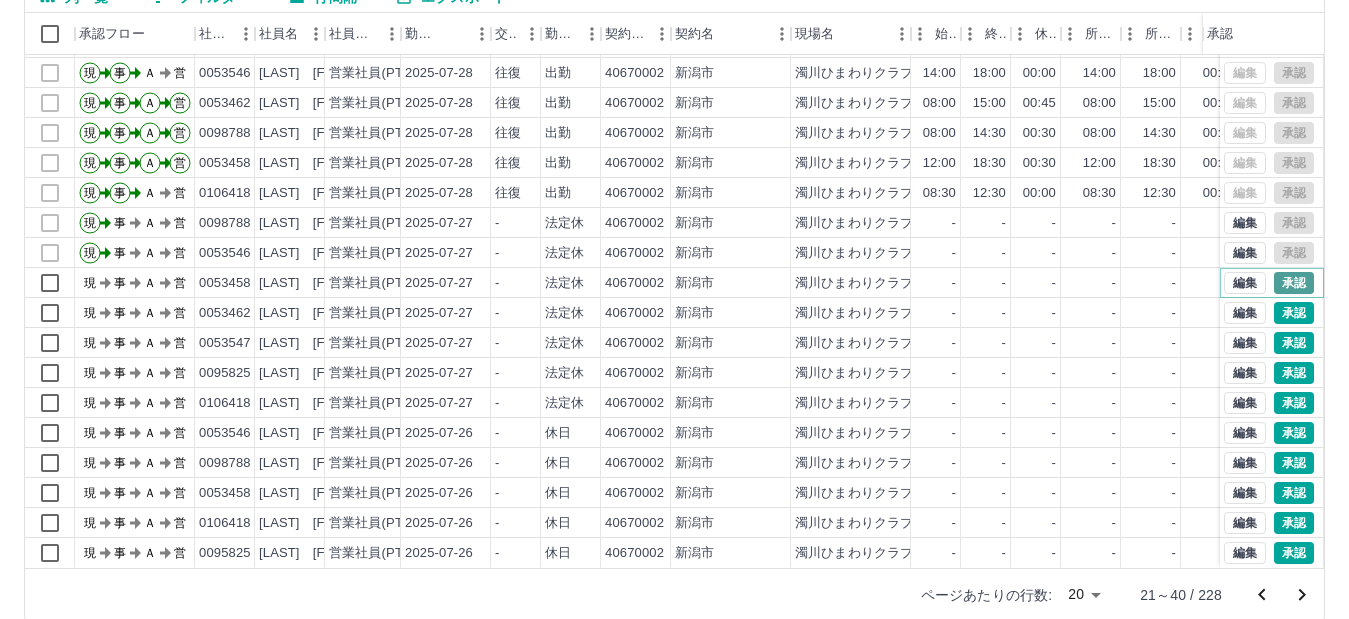 drag, startPoint x: 1275, startPoint y: 267, endPoint x: 1260, endPoint y: 272, distance: 15.811388 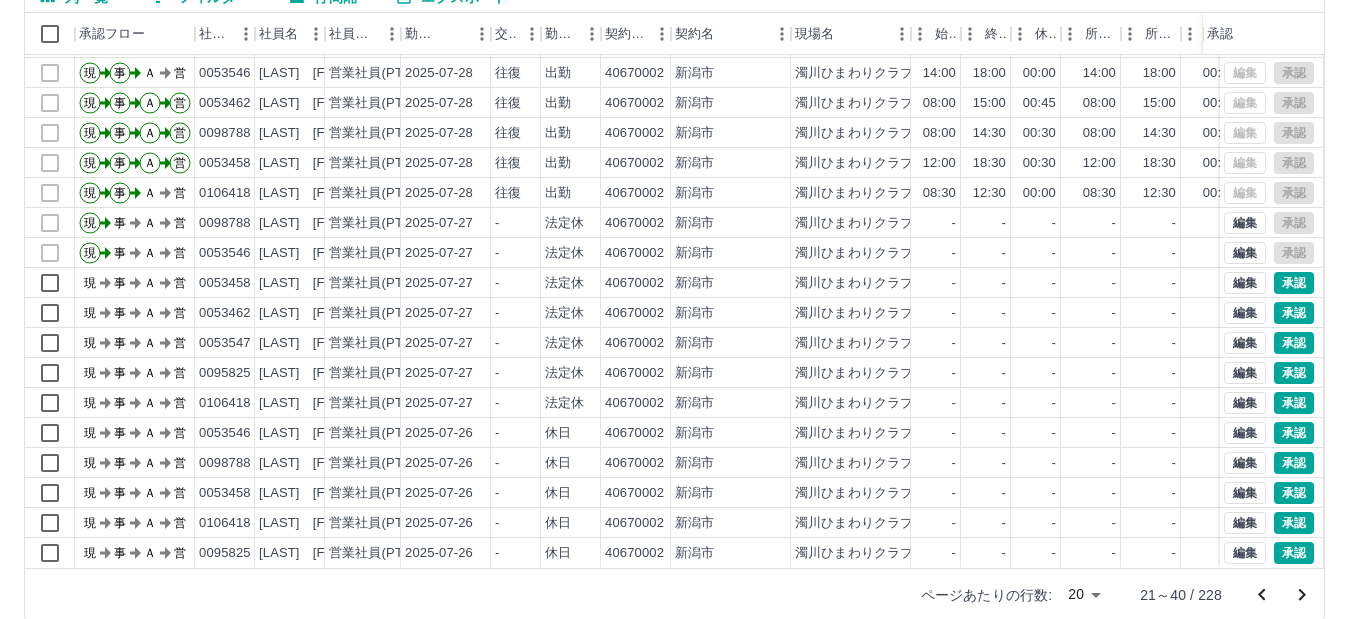 click at bounding box center (674, 309) 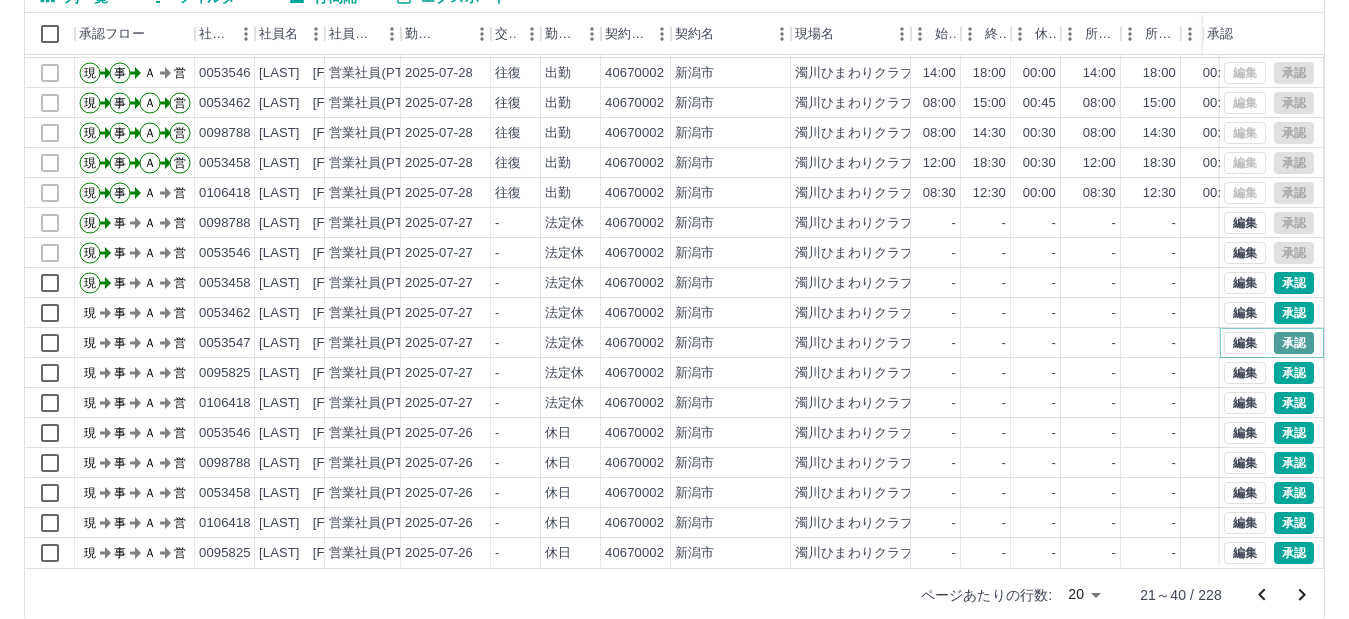 click on "承認" at bounding box center [1294, 343] 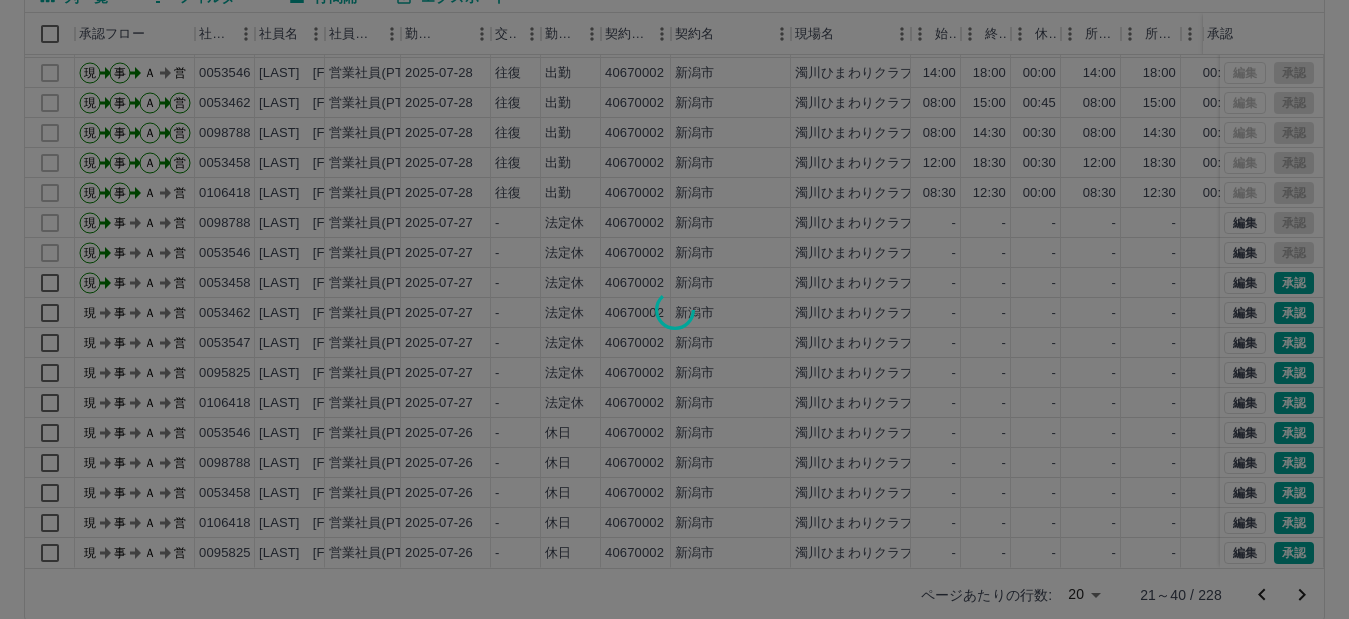 click at bounding box center [674, 309] 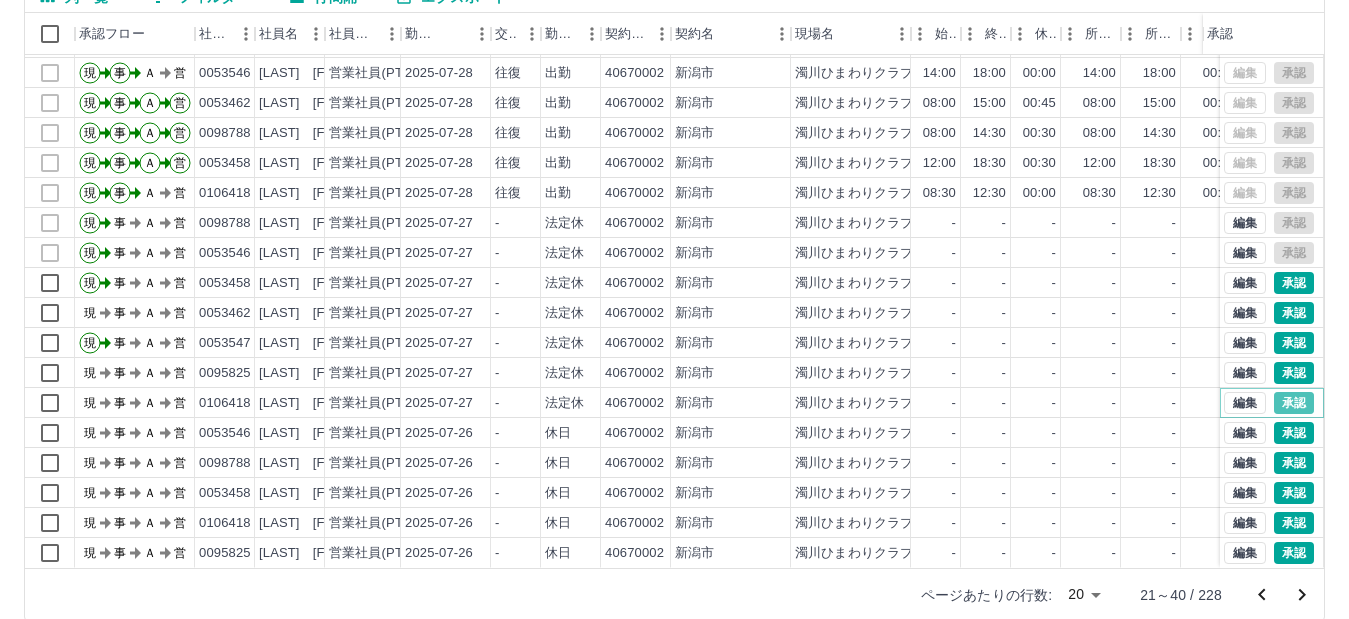 click on "承認" at bounding box center [1294, 403] 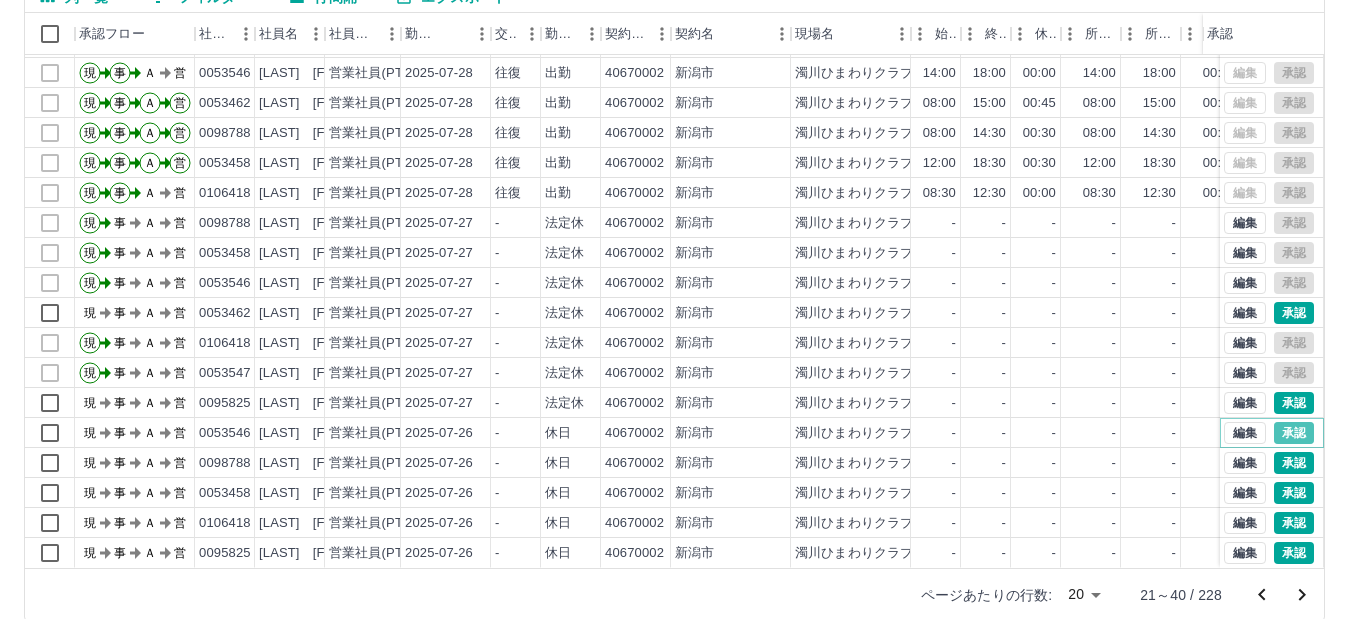 click on "承認" at bounding box center (1294, 433) 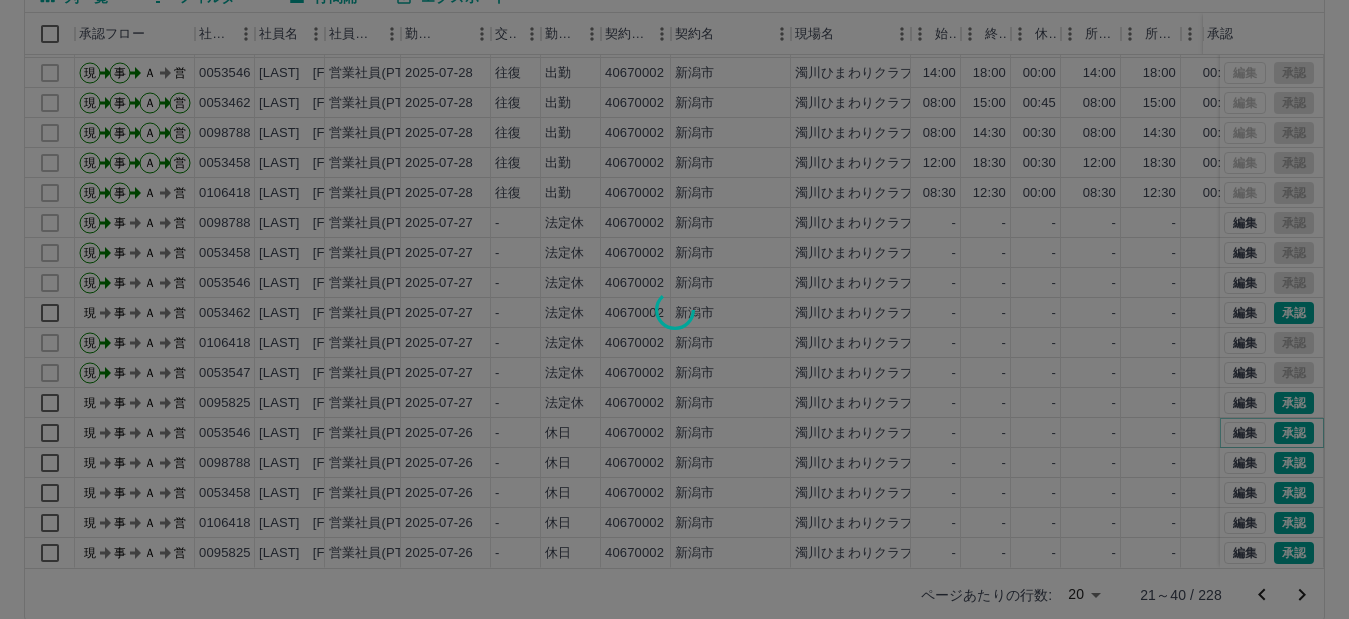 scroll, scrollTop: 226, scrollLeft: 0, axis: vertical 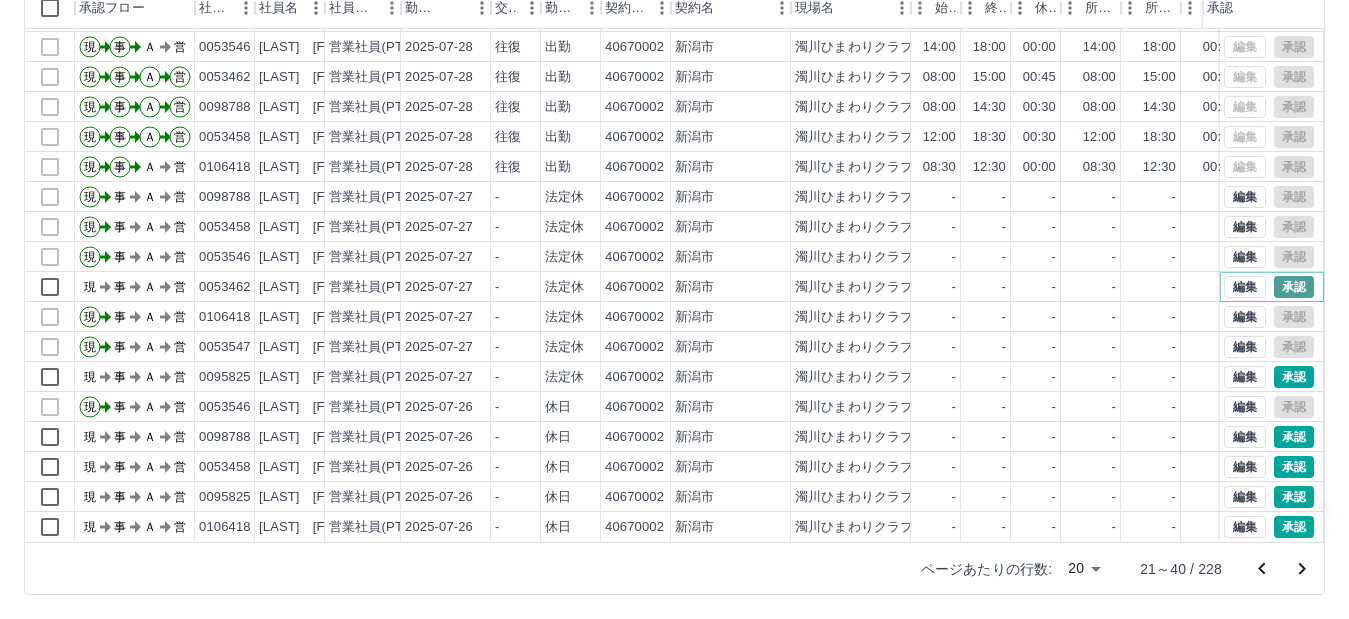 click on "承認" at bounding box center [1294, 287] 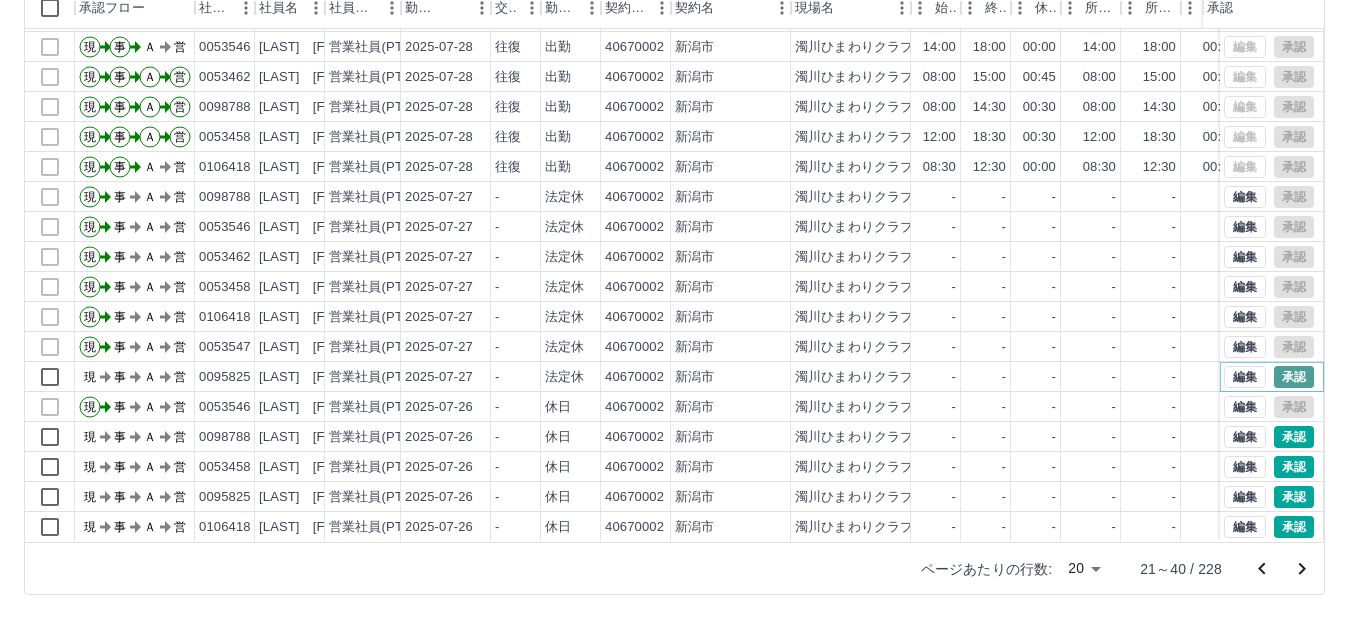 click on "承認" at bounding box center [1294, 377] 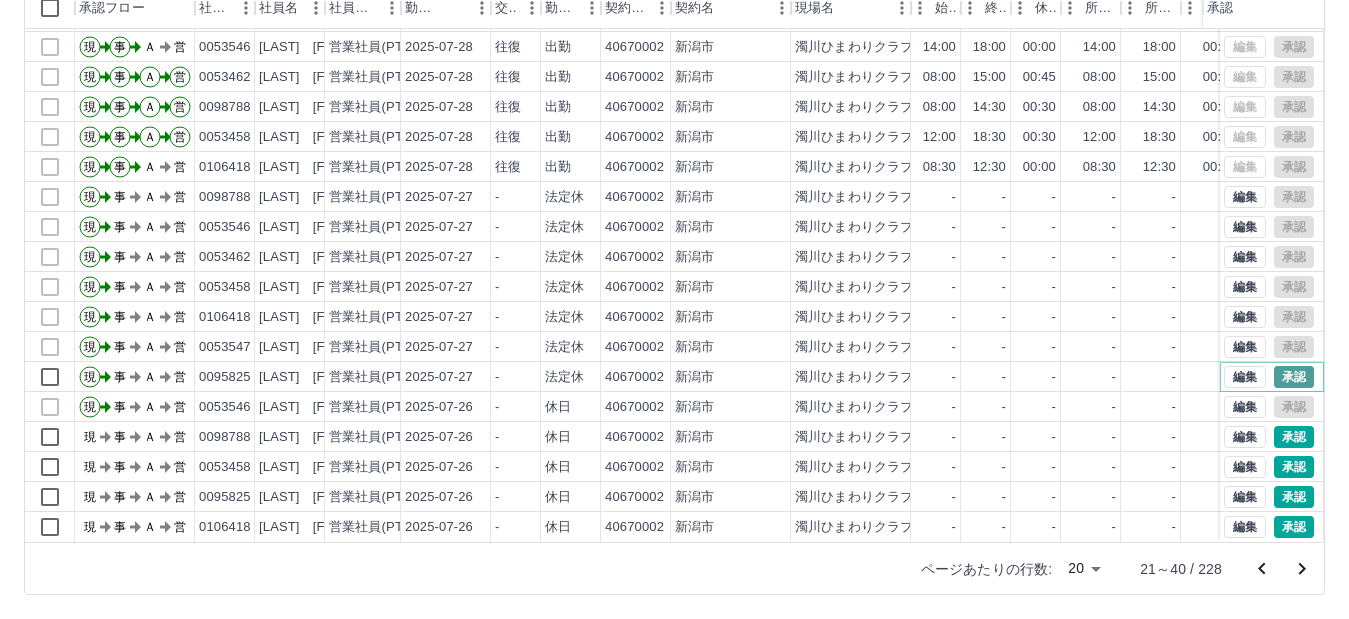 click on "承認" at bounding box center [1294, 377] 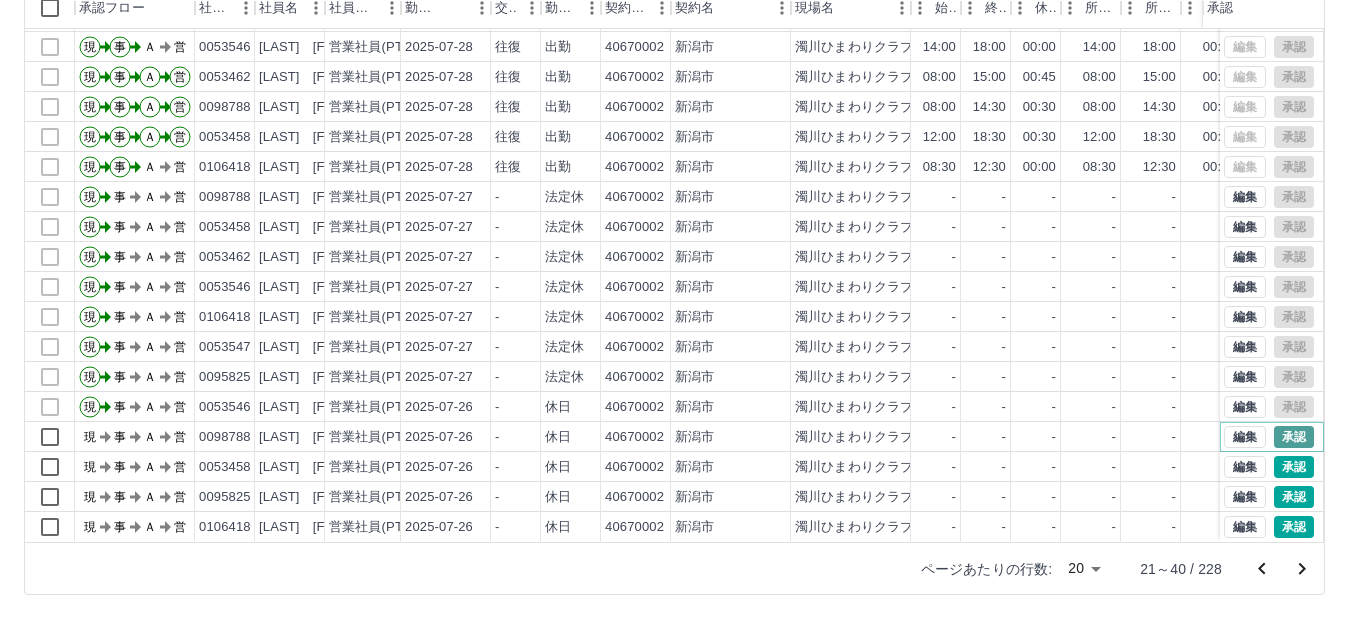 click on "承認" at bounding box center (1294, 437) 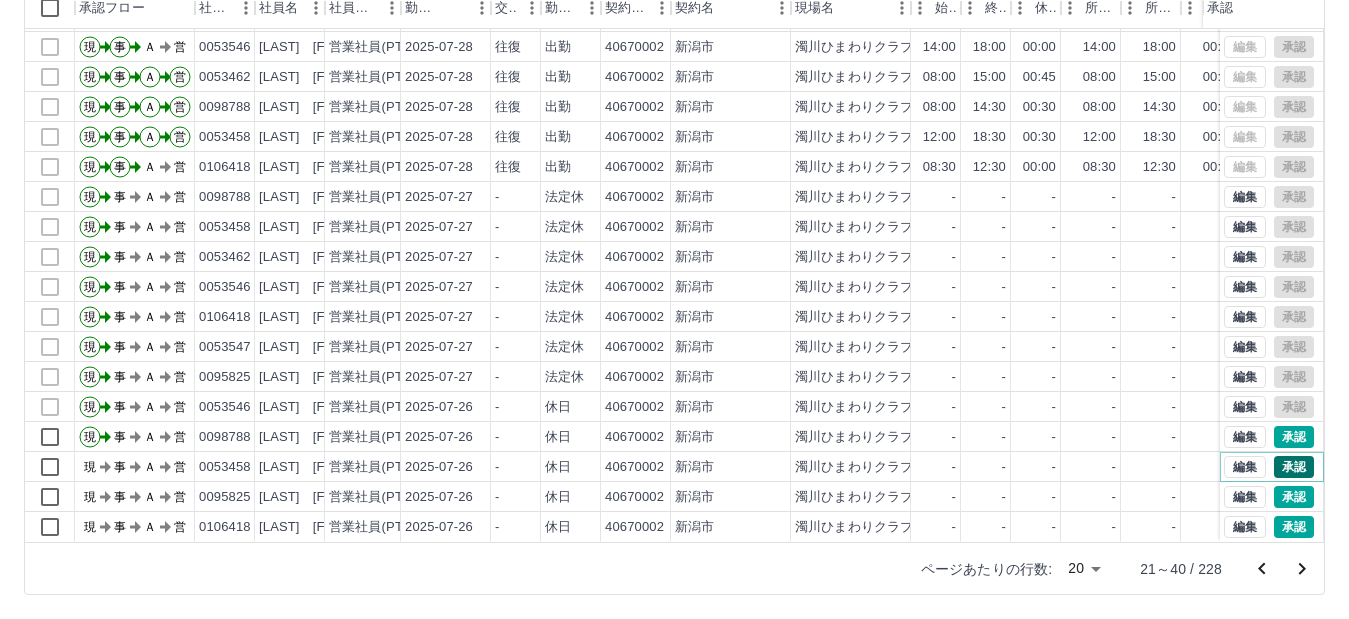 click on "承認" at bounding box center [1294, 467] 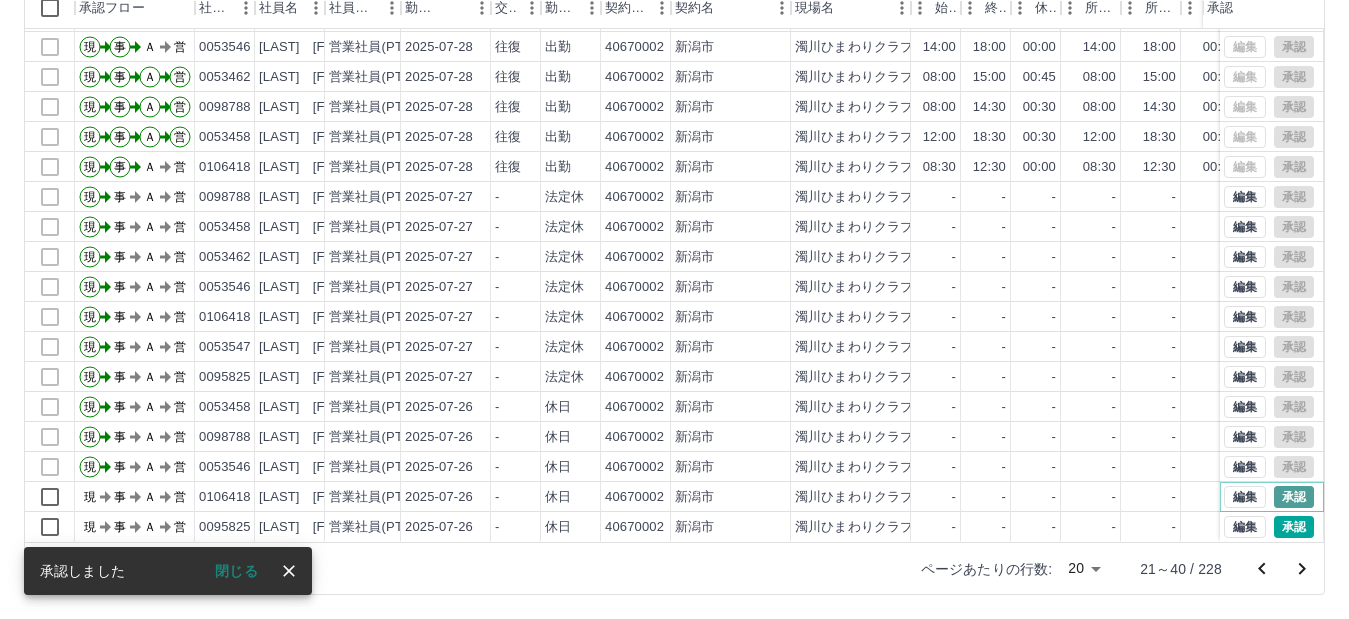 click on "承認" at bounding box center [1294, 497] 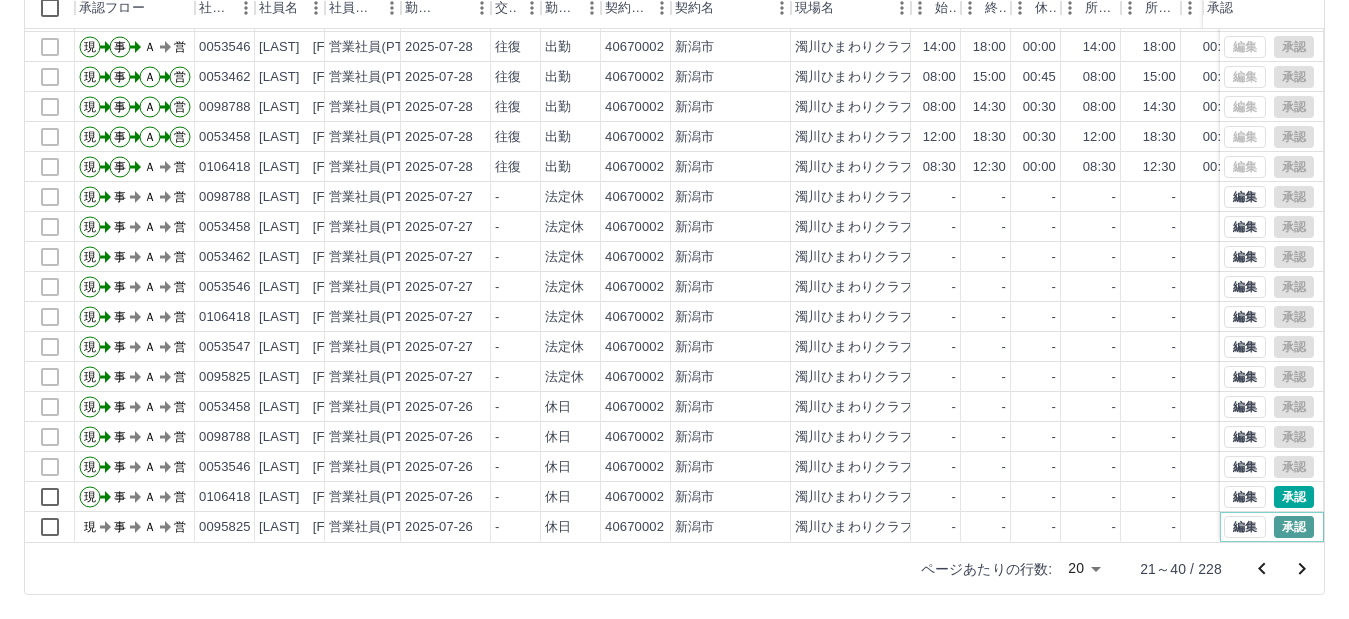 click on "承認" at bounding box center (1294, 527) 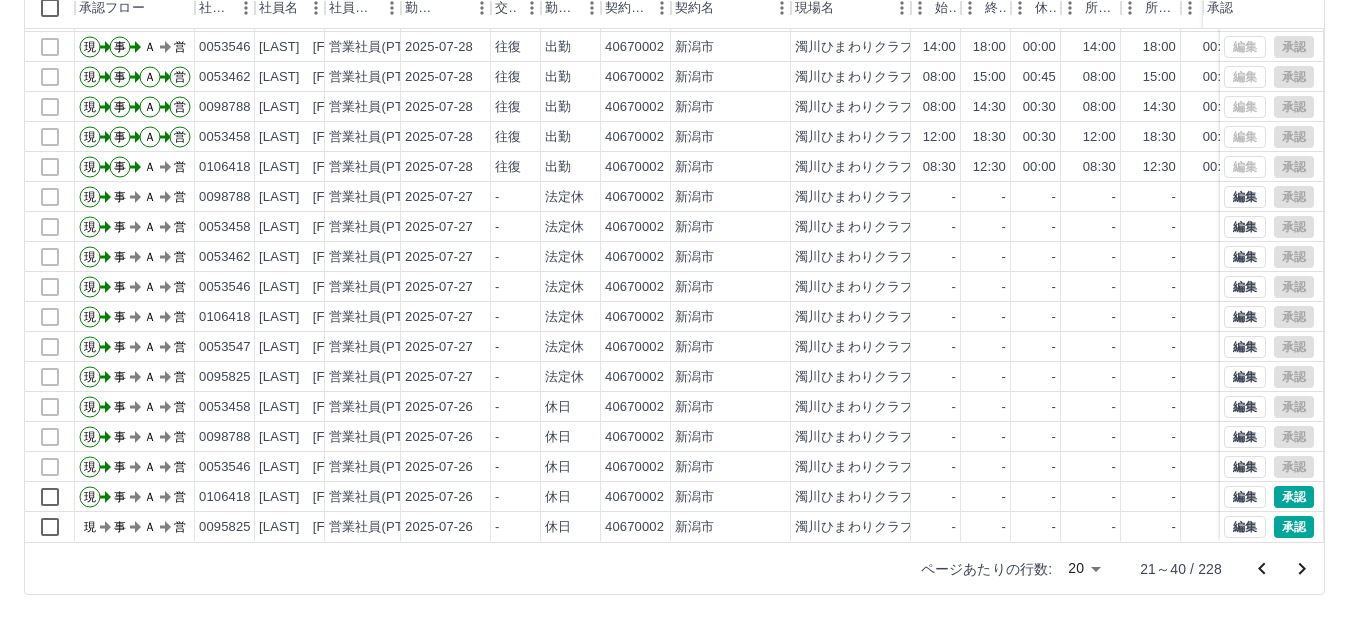 click at bounding box center (674, 309) 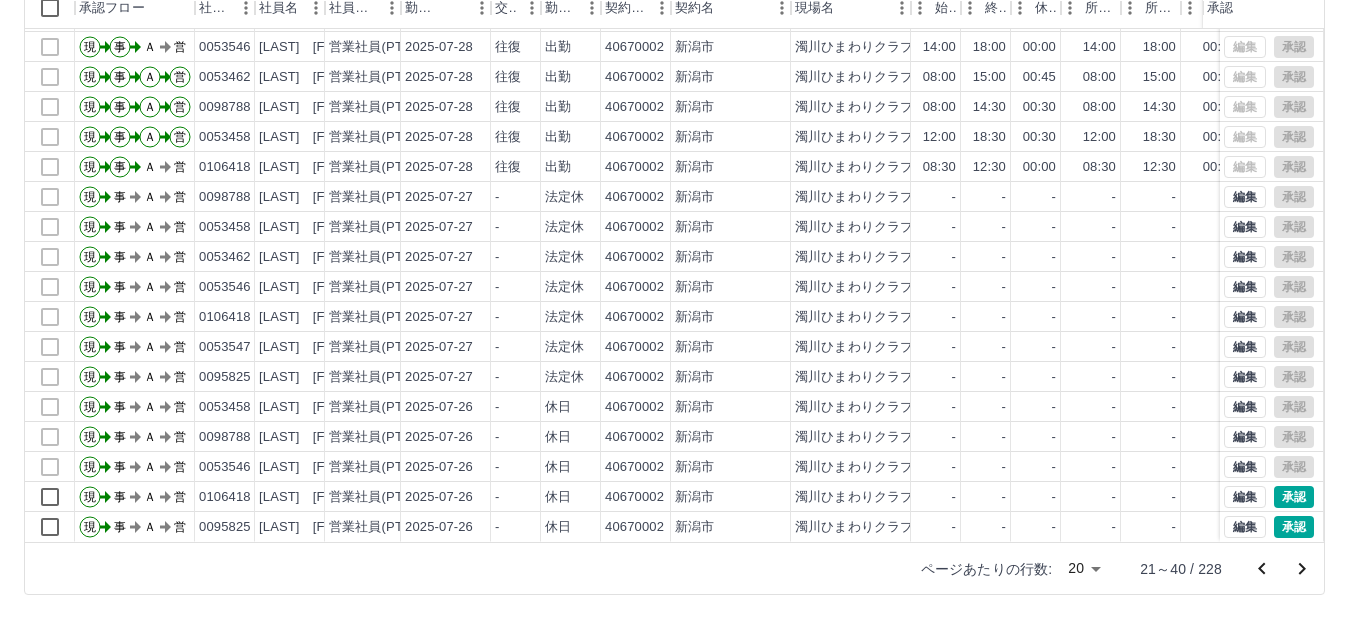 scroll, scrollTop: 104, scrollLeft: 0, axis: vertical 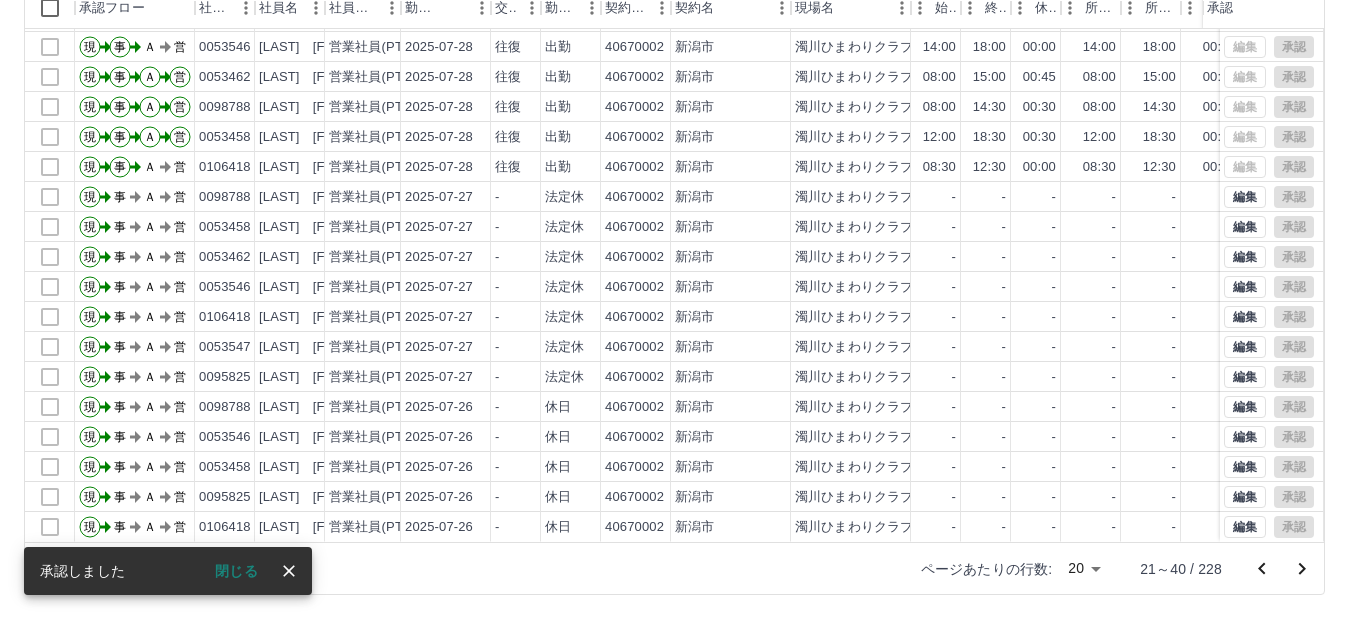 click 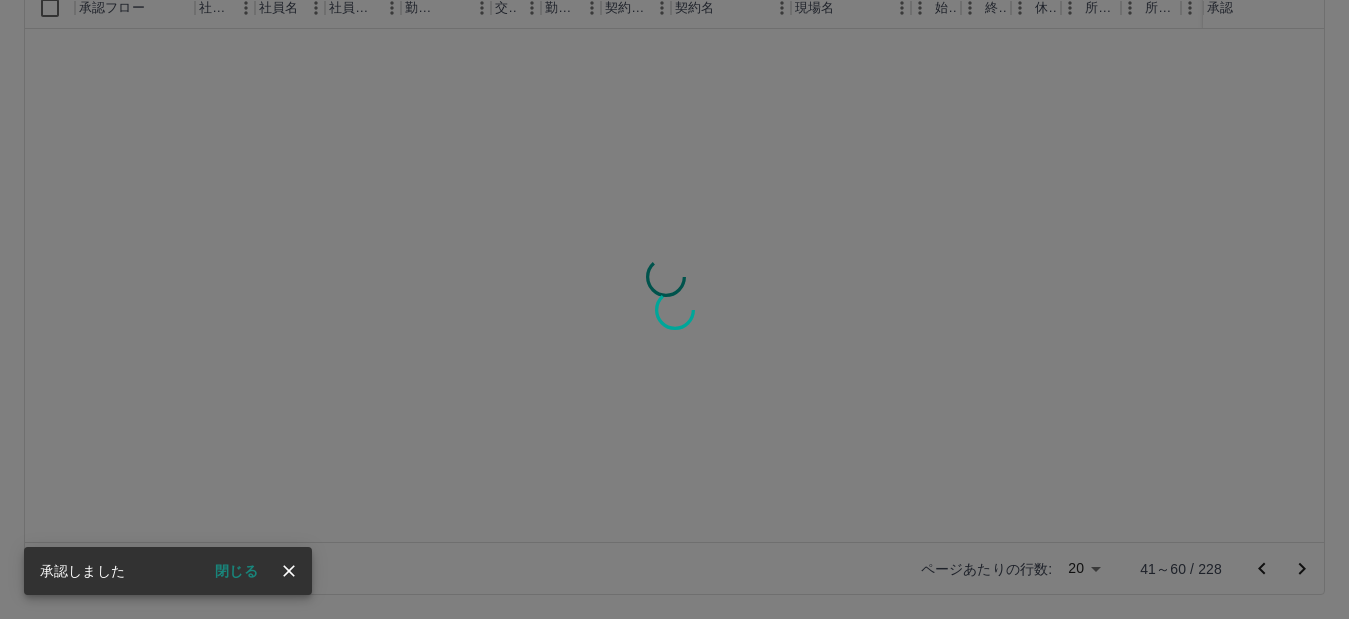 scroll, scrollTop: 0, scrollLeft: 0, axis: both 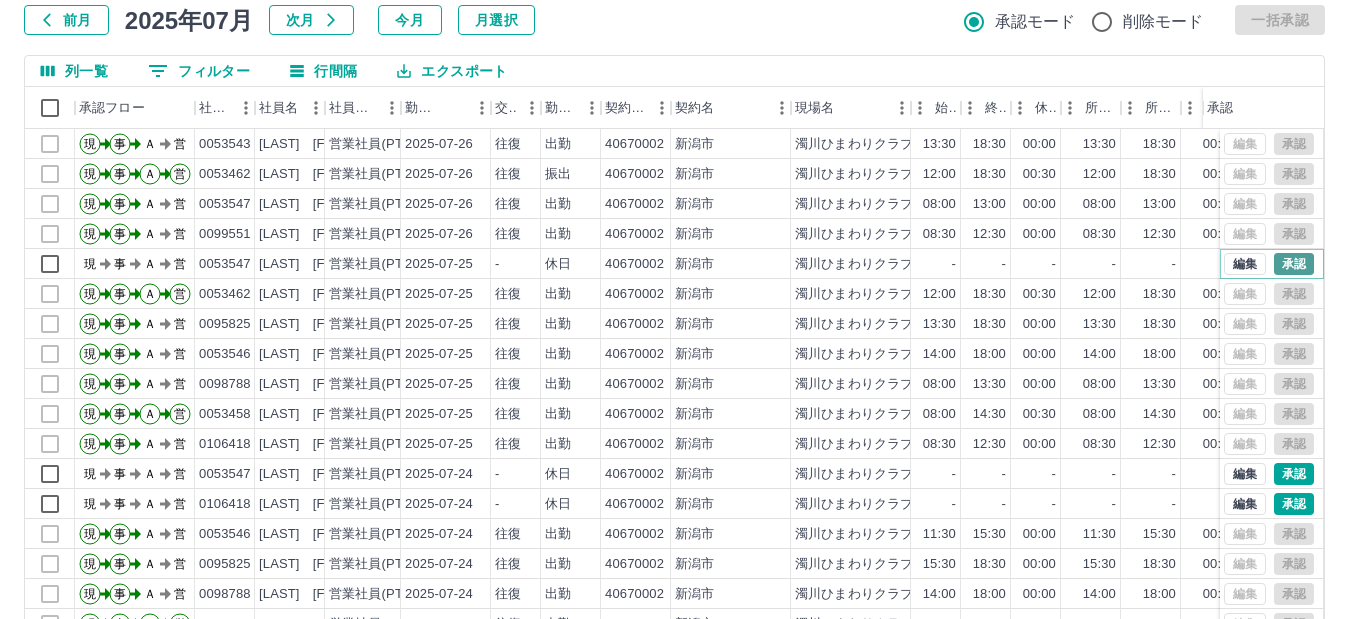 click on "承認" at bounding box center [1294, 264] 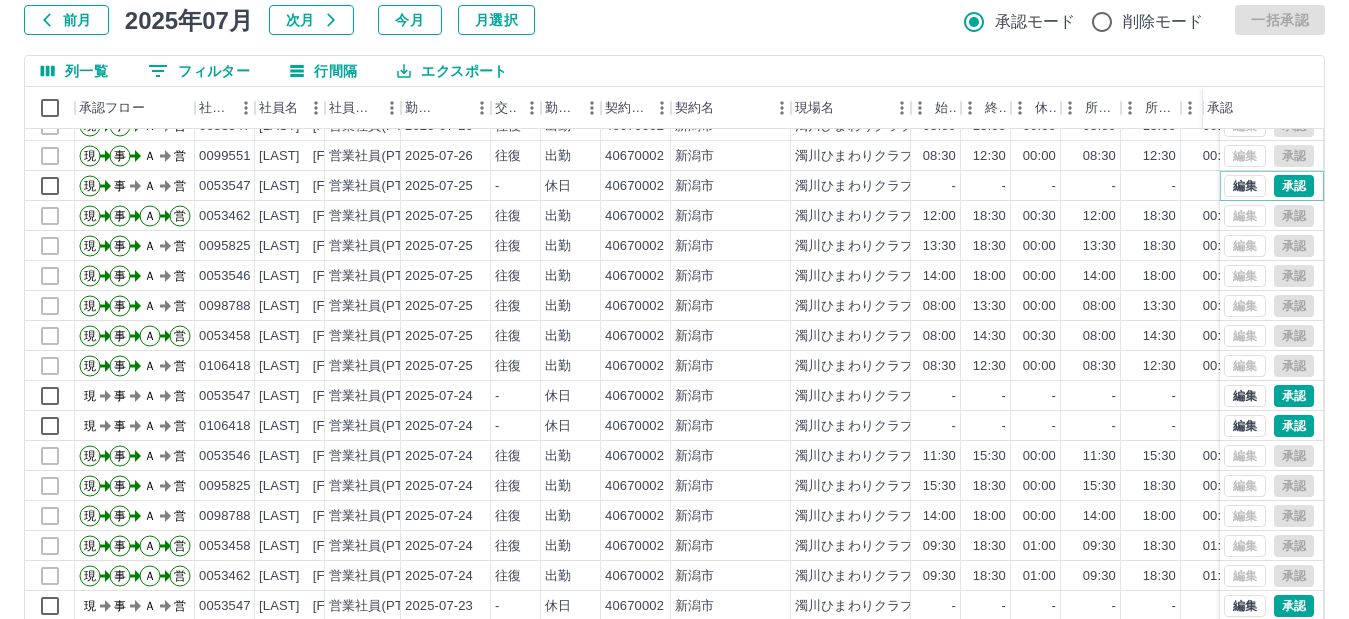 scroll, scrollTop: 100, scrollLeft: 0, axis: vertical 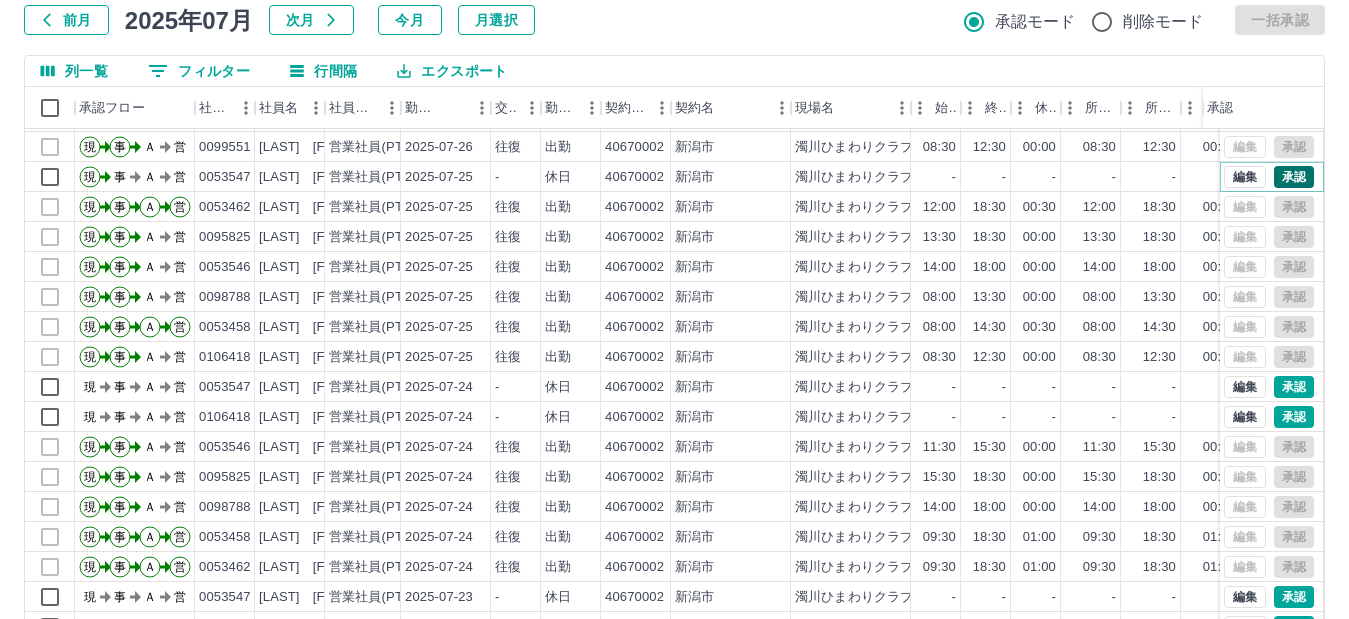 click on "承認" at bounding box center [1294, 177] 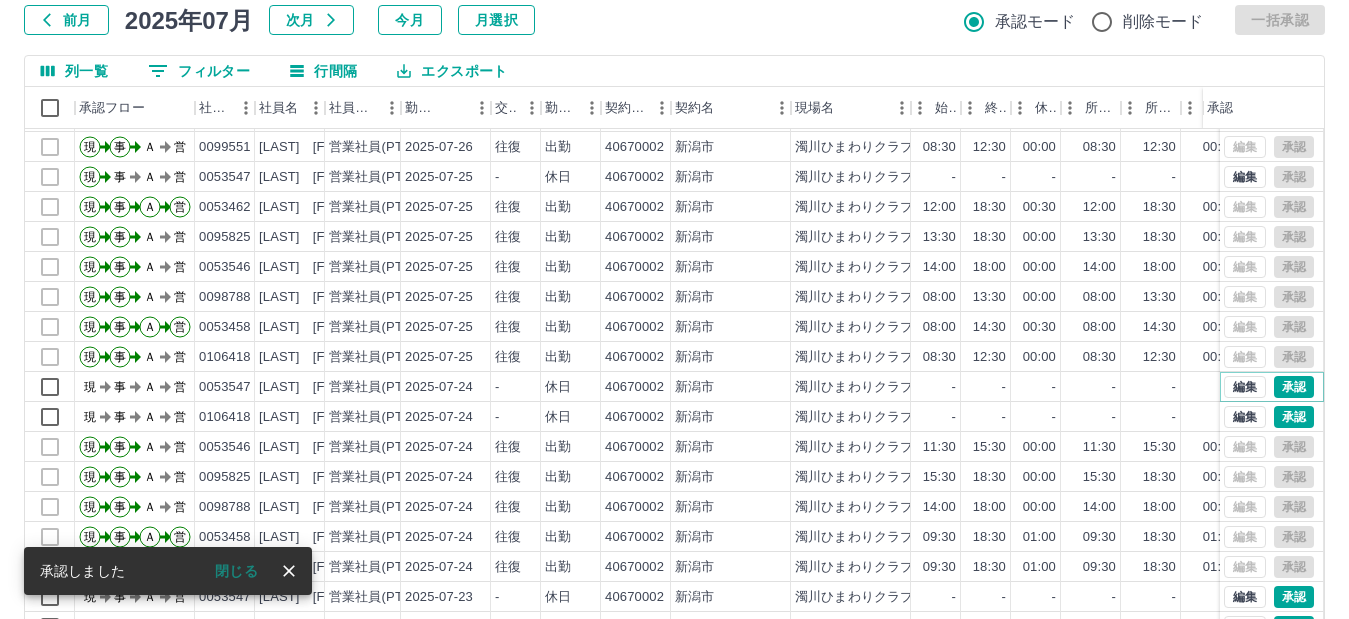 click on "承認" at bounding box center [1294, 387] 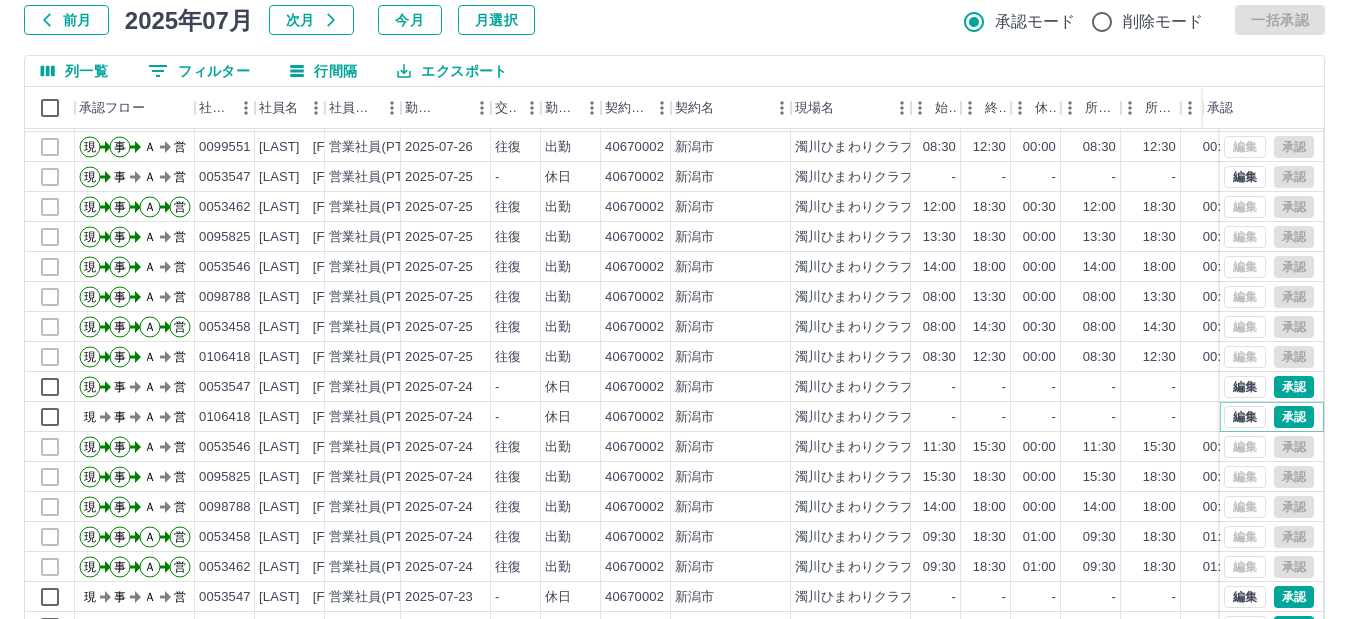click on "承認" at bounding box center [1294, 417] 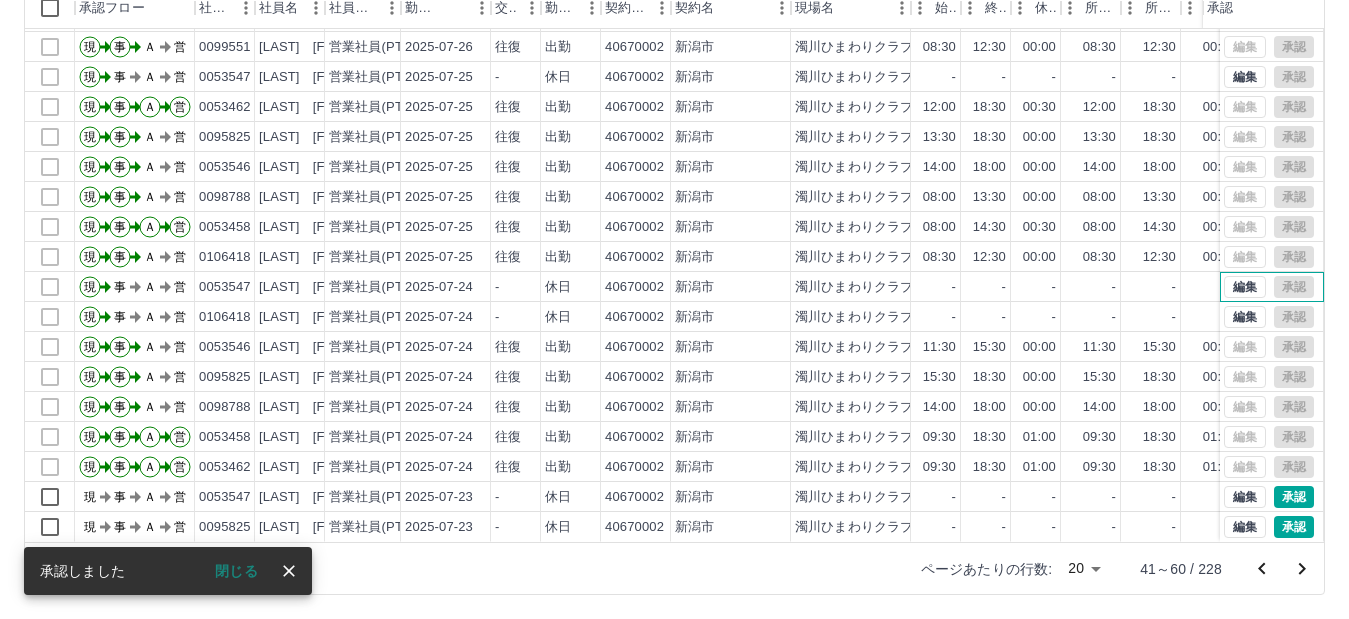 click on "編集 承認" at bounding box center [1269, 287] 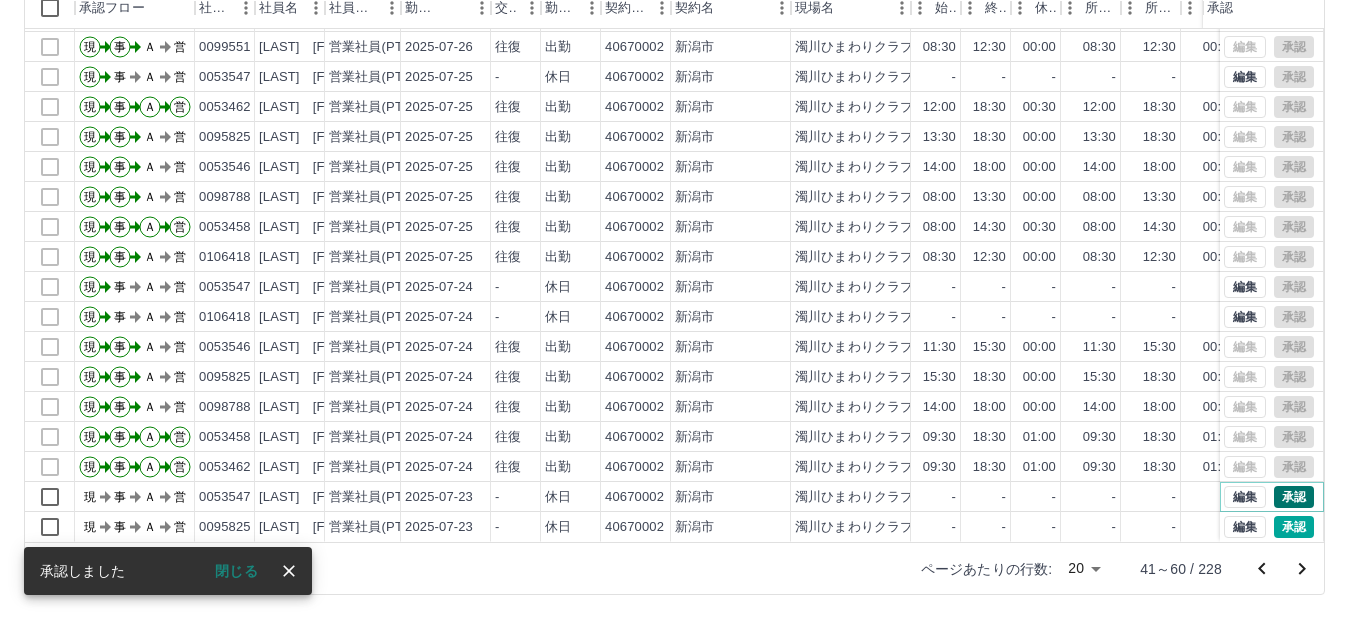 click on "承認" at bounding box center [1294, 497] 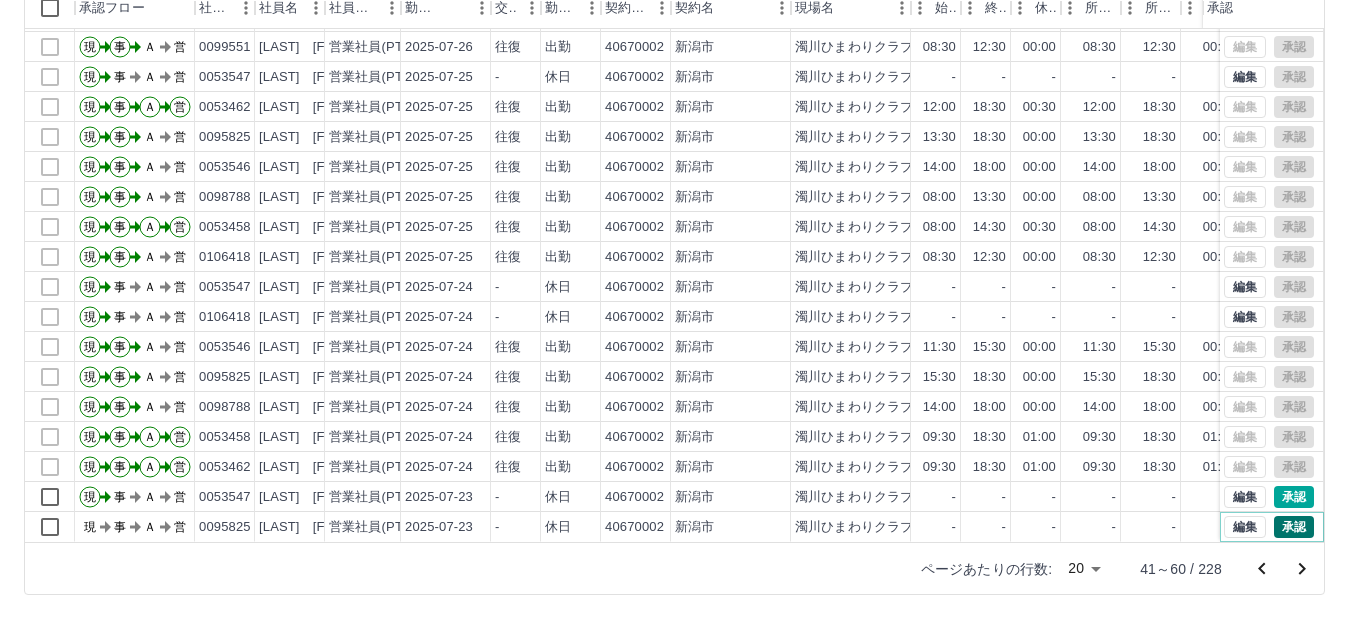 click on "承認" at bounding box center (1294, 527) 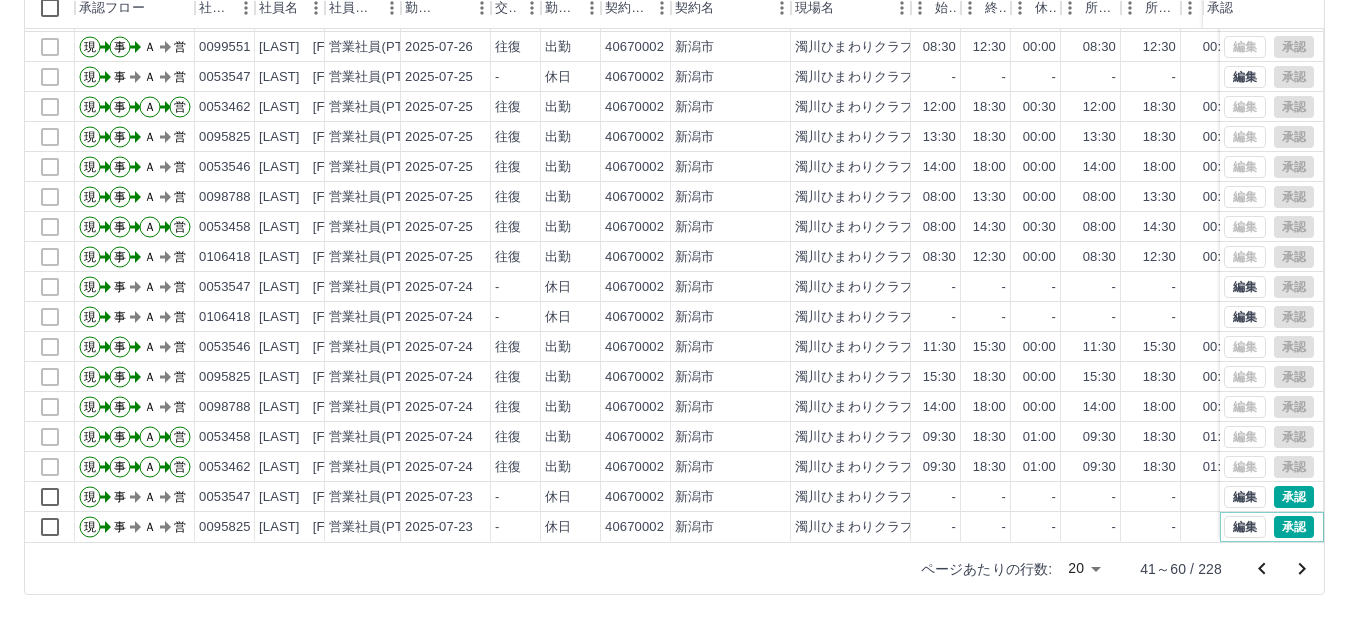 scroll, scrollTop: 104, scrollLeft: 0, axis: vertical 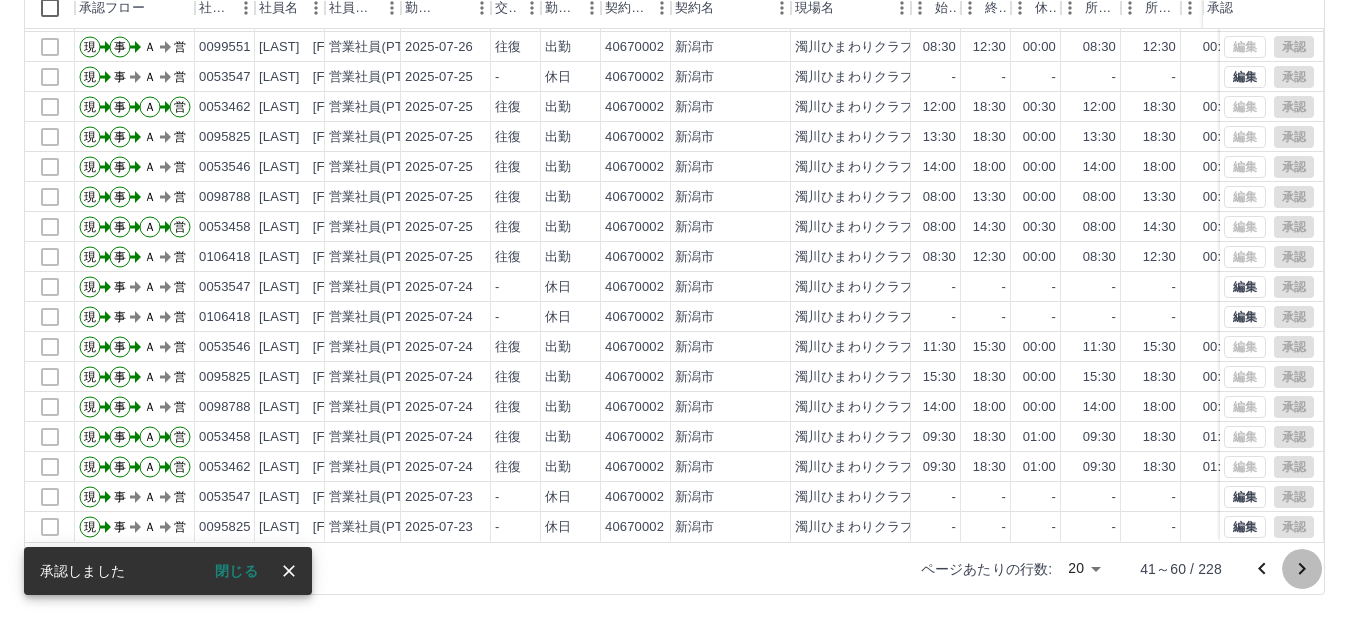 click 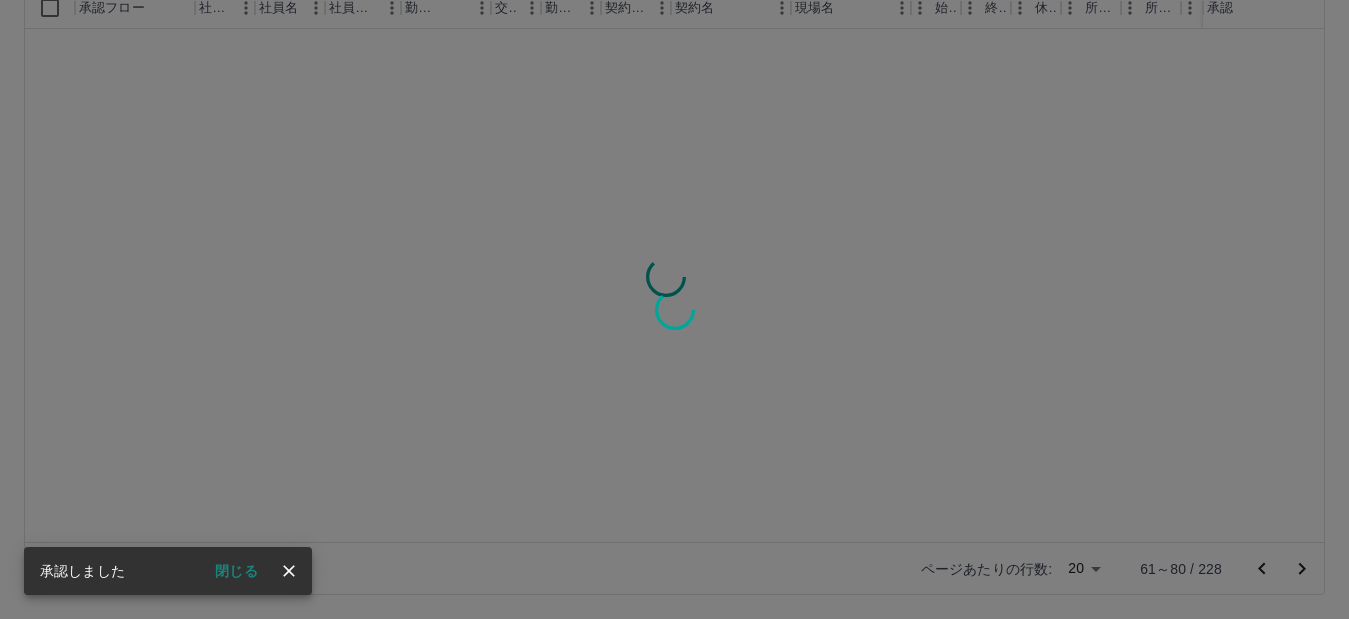 scroll, scrollTop: 0, scrollLeft: 0, axis: both 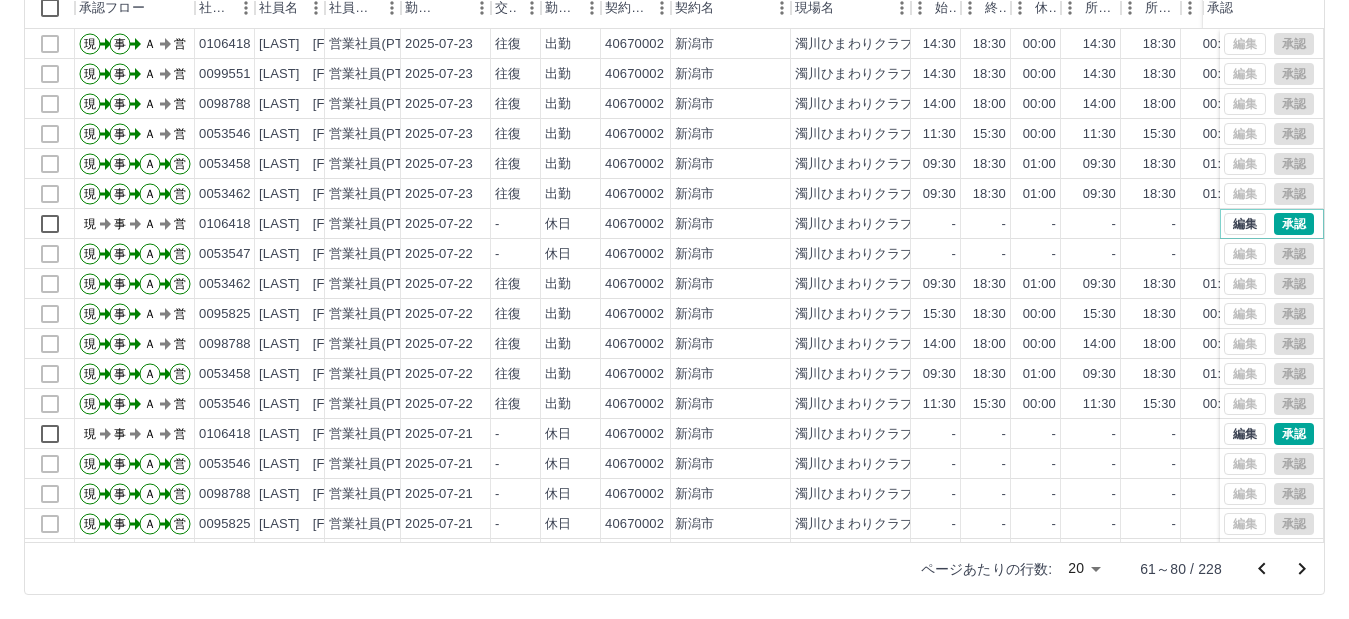 drag, startPoint x: 1283, startPoint y: 227, endPoint x: 1245, endPoint y: 312, distance: 93.10747 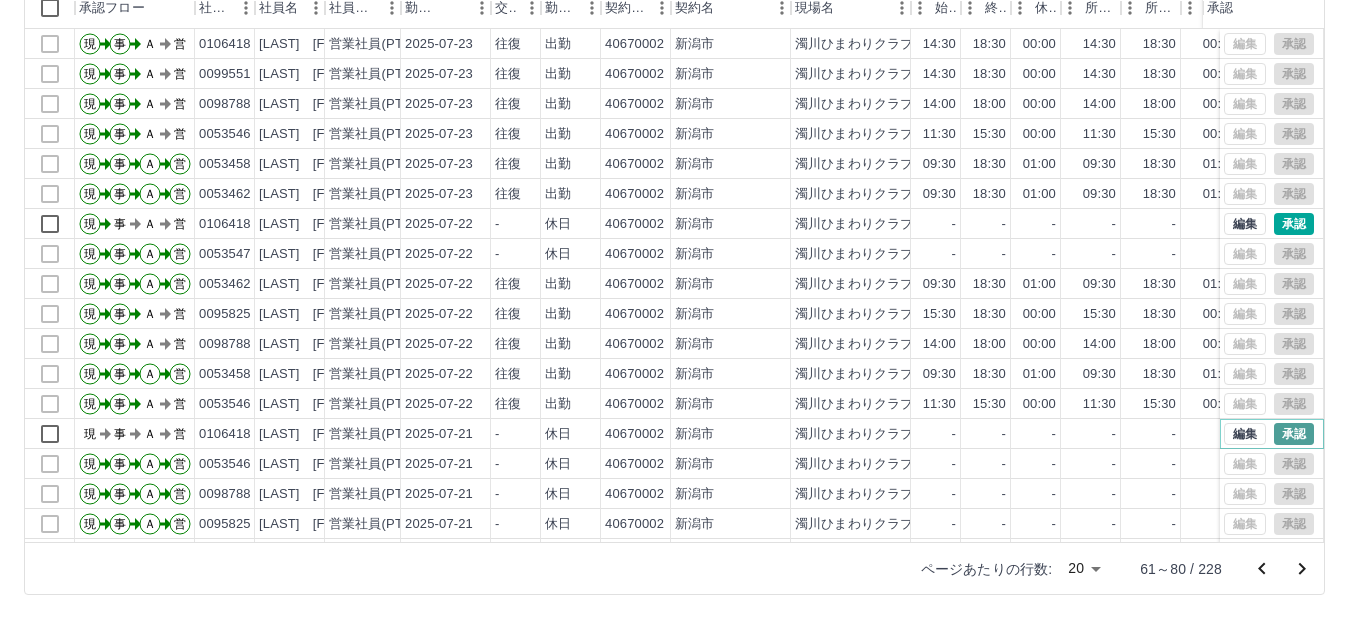 click on "承認" at bounding box center [1294, 434] 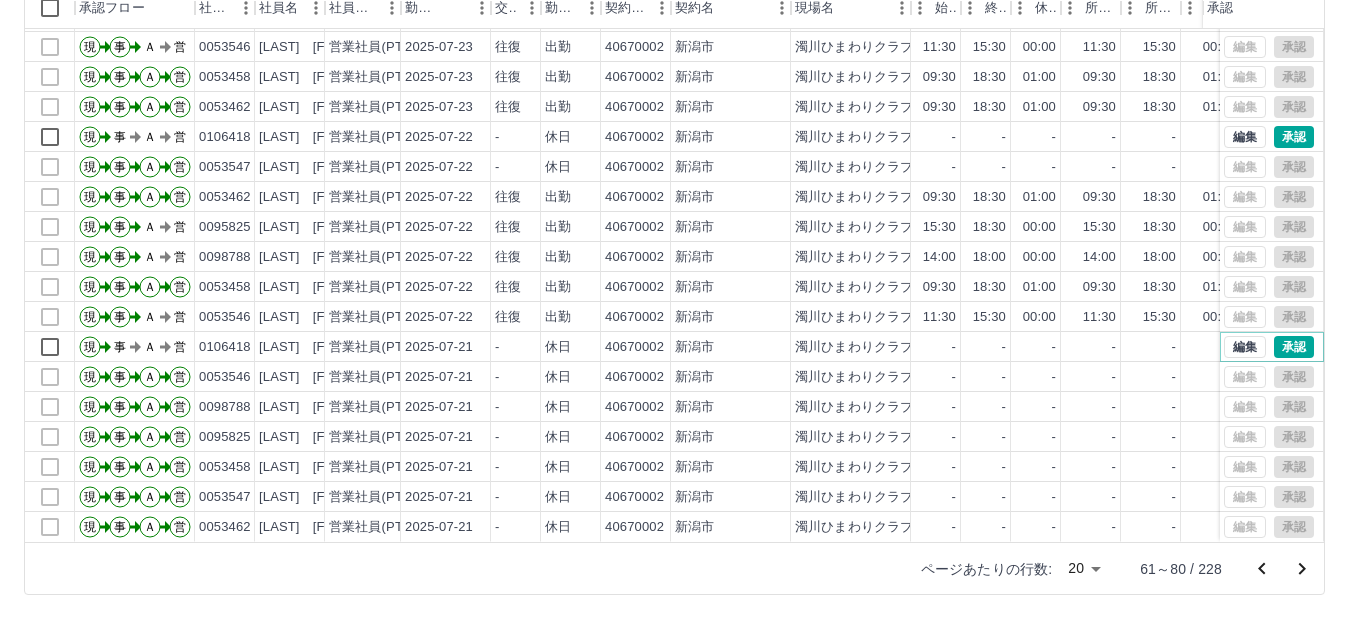 scroll, scrollTop: 104, scrollLeft: 0, axis: vertical 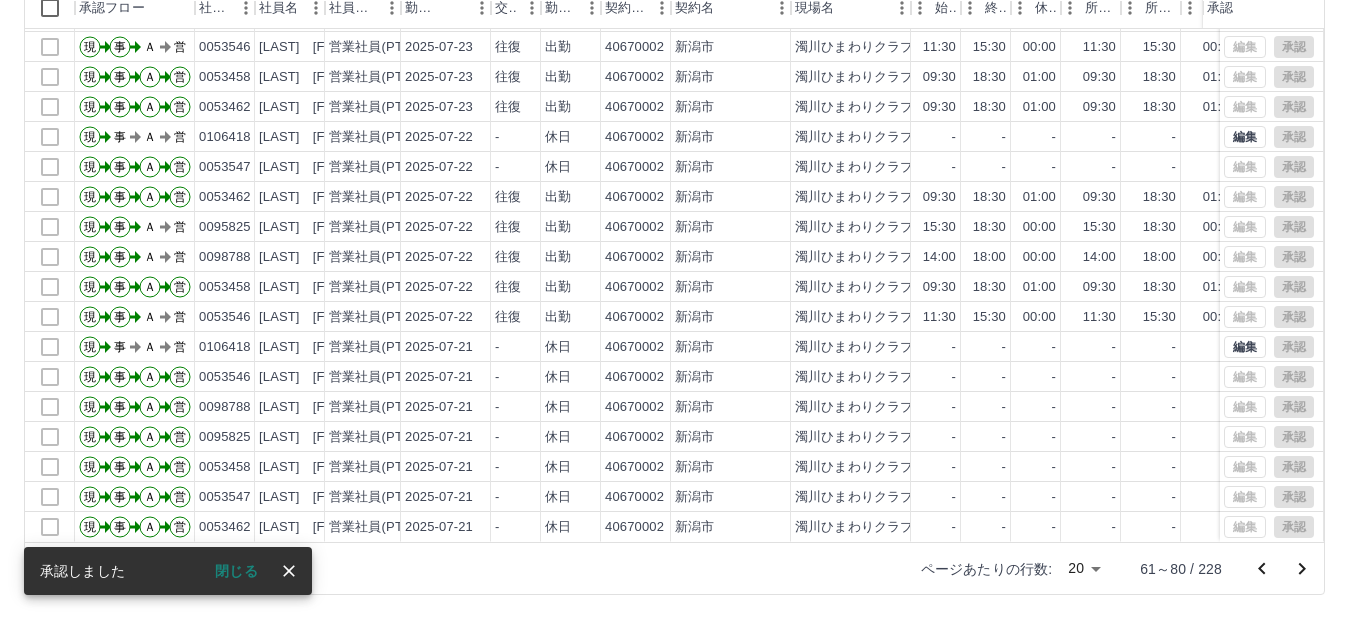 click 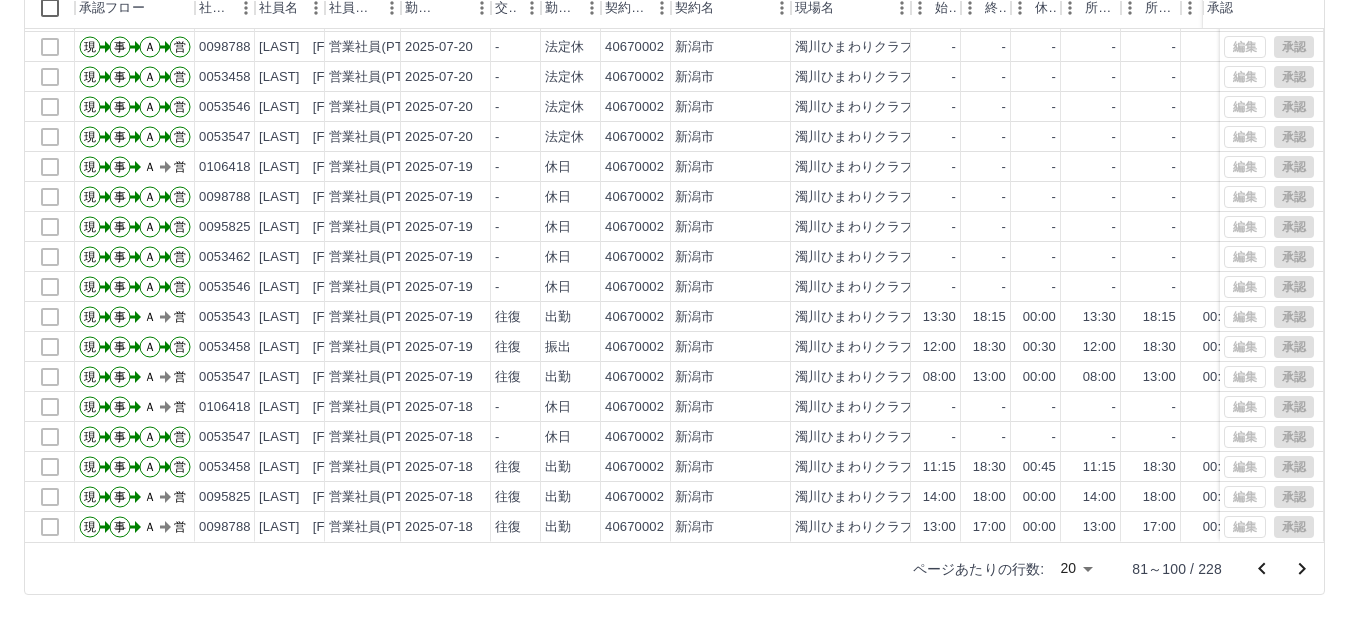 scroll, scrollTop: 0, scrollLeft: 0, axis: both 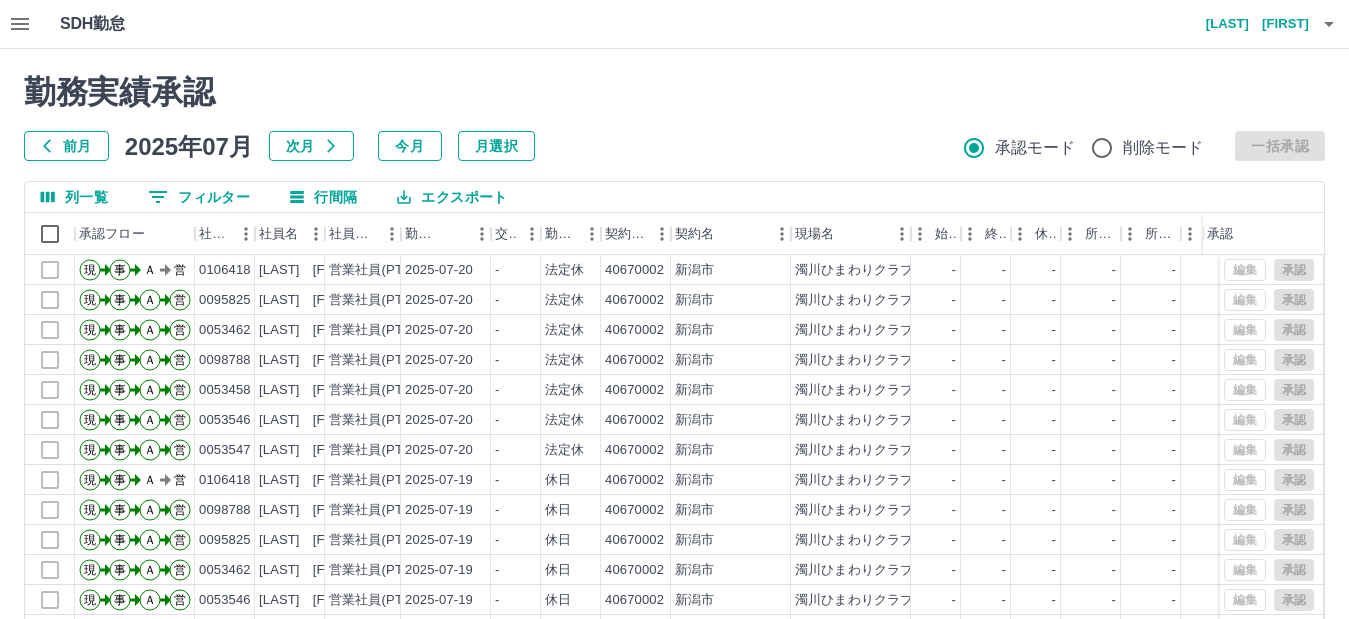 click 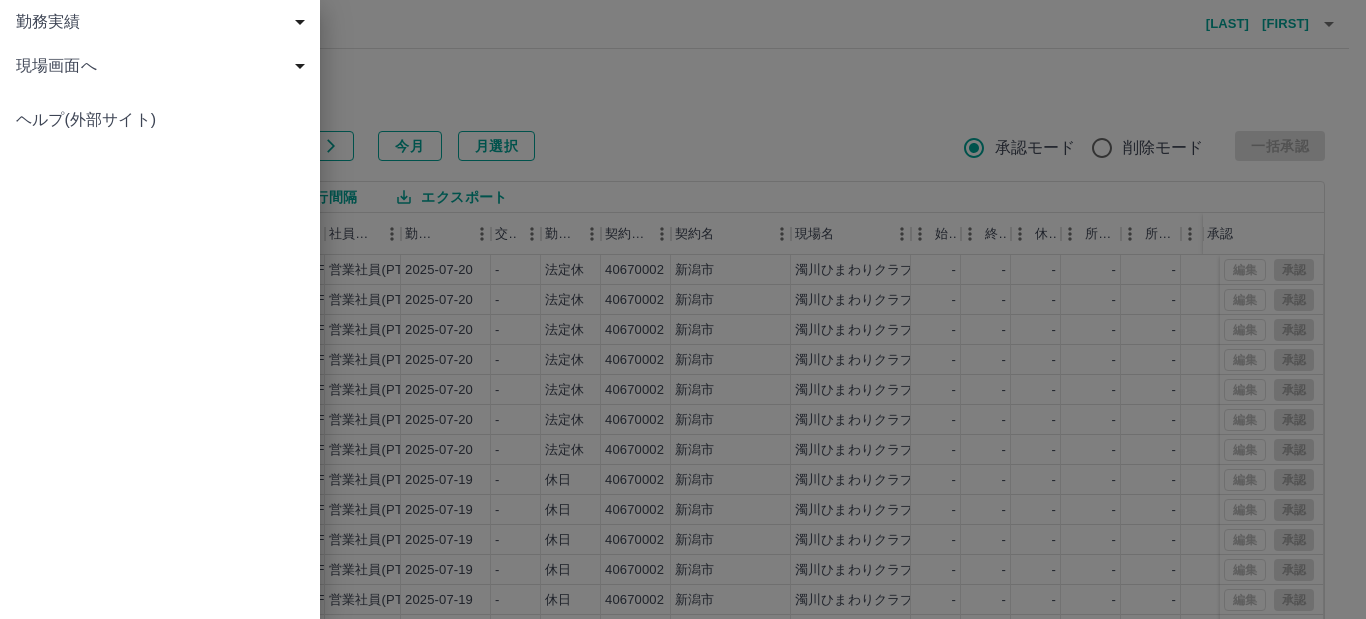 click on "現場画面へ" at bounding box center [164, 66] 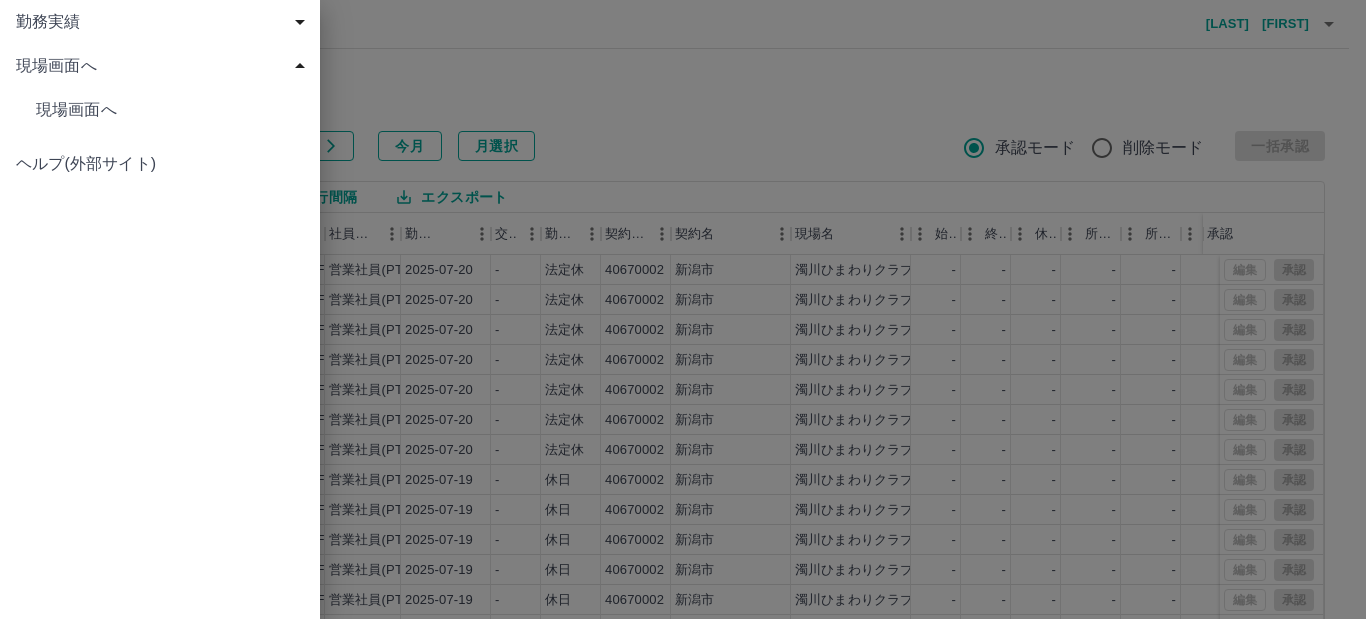 click on "勤務実績" at bounding box center [164, 22] 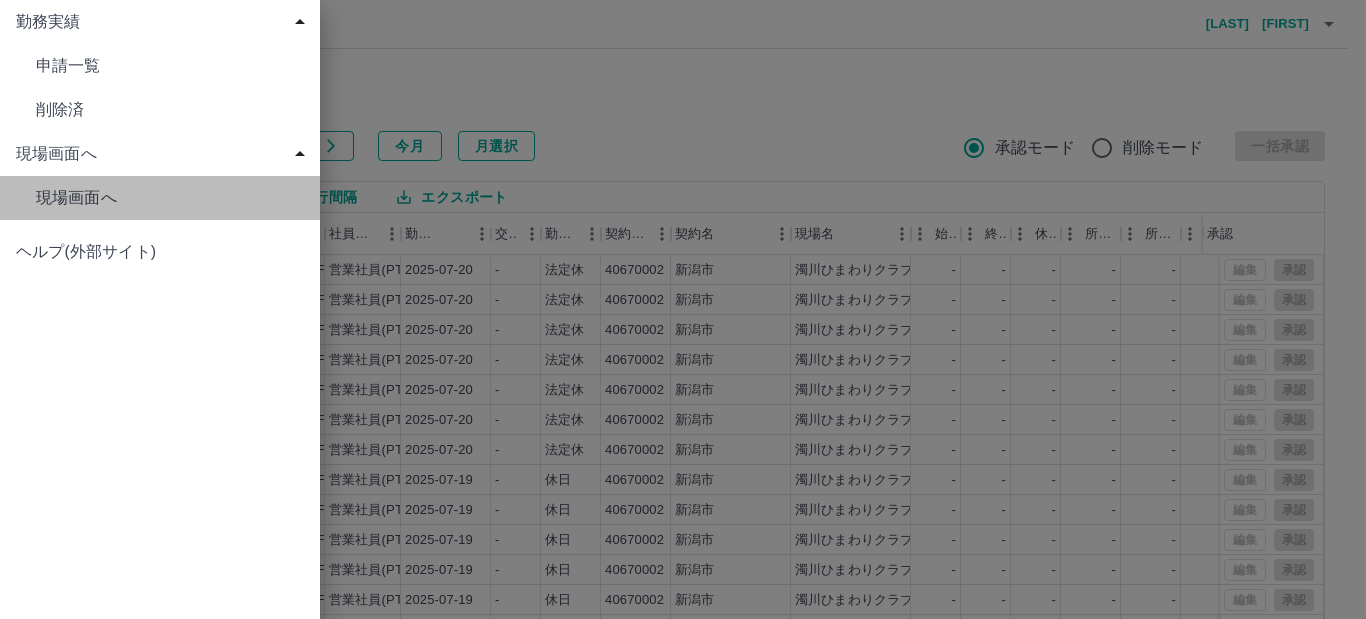 click on "現場画面へ" at bounding box center (170, 66) 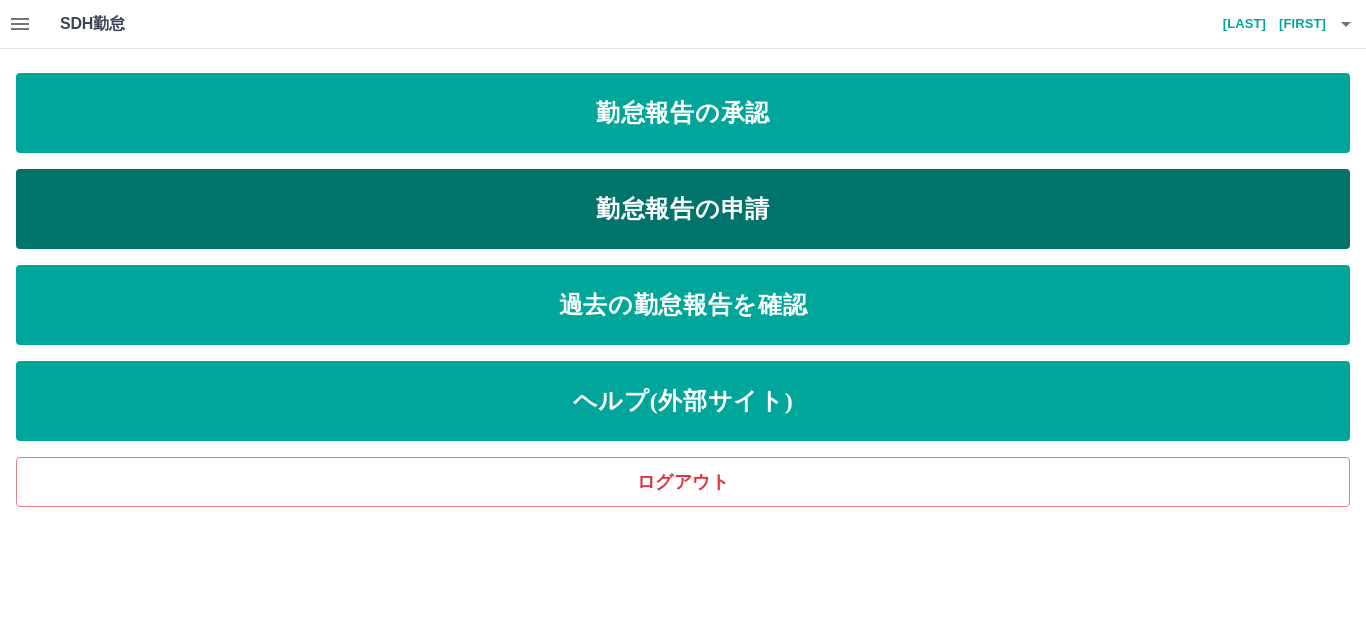 click on "勤怠報告の申請" at bounding box center [683, 209] 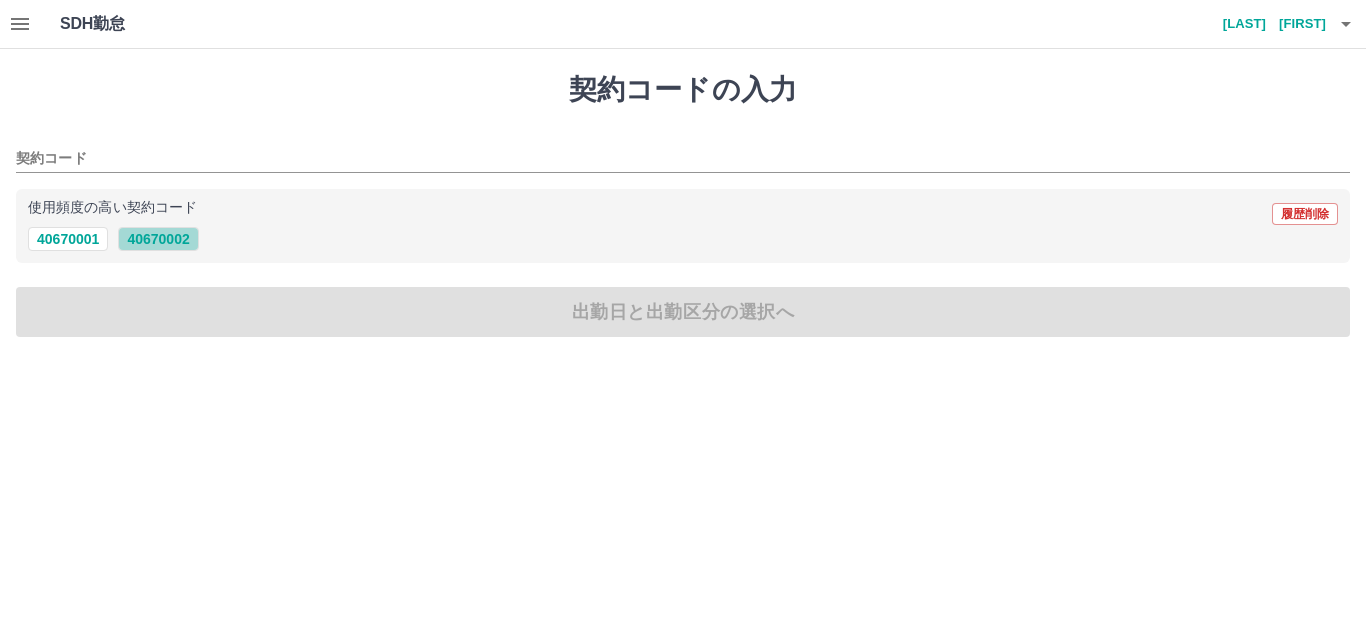 click on "40670002" at bounding box center [158, 239] 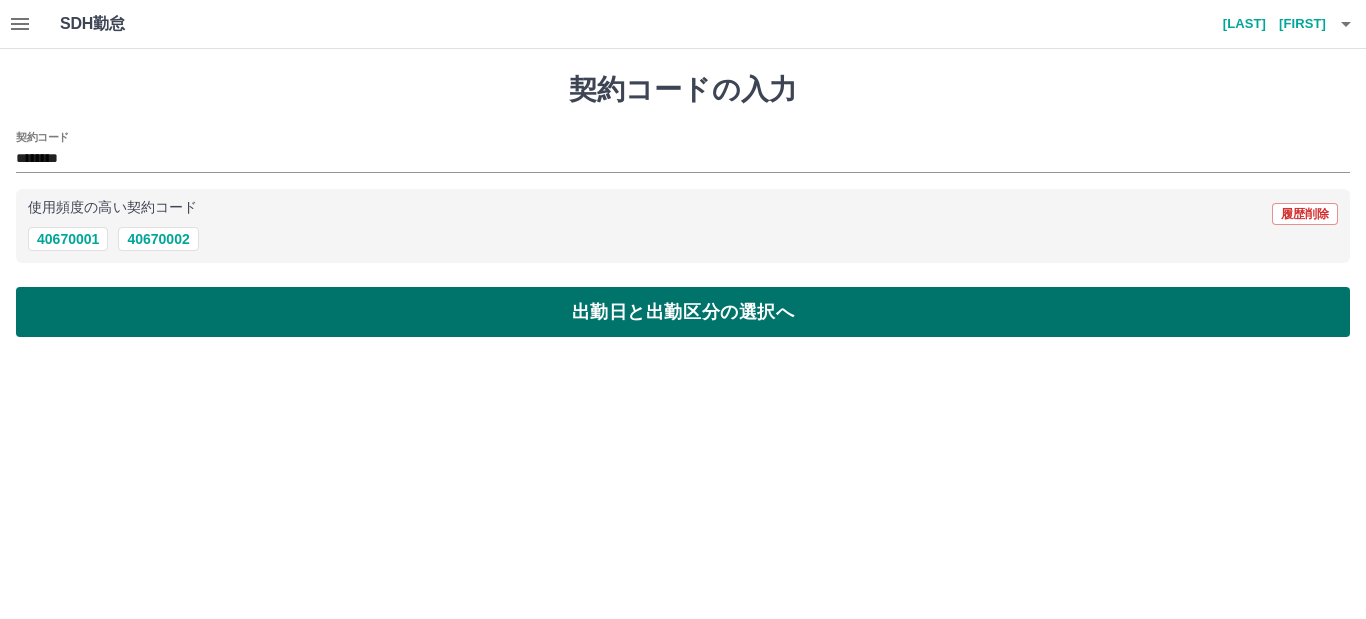 click on "出勤日と出勤区分の選択へ" at bounding box center (683, 312) 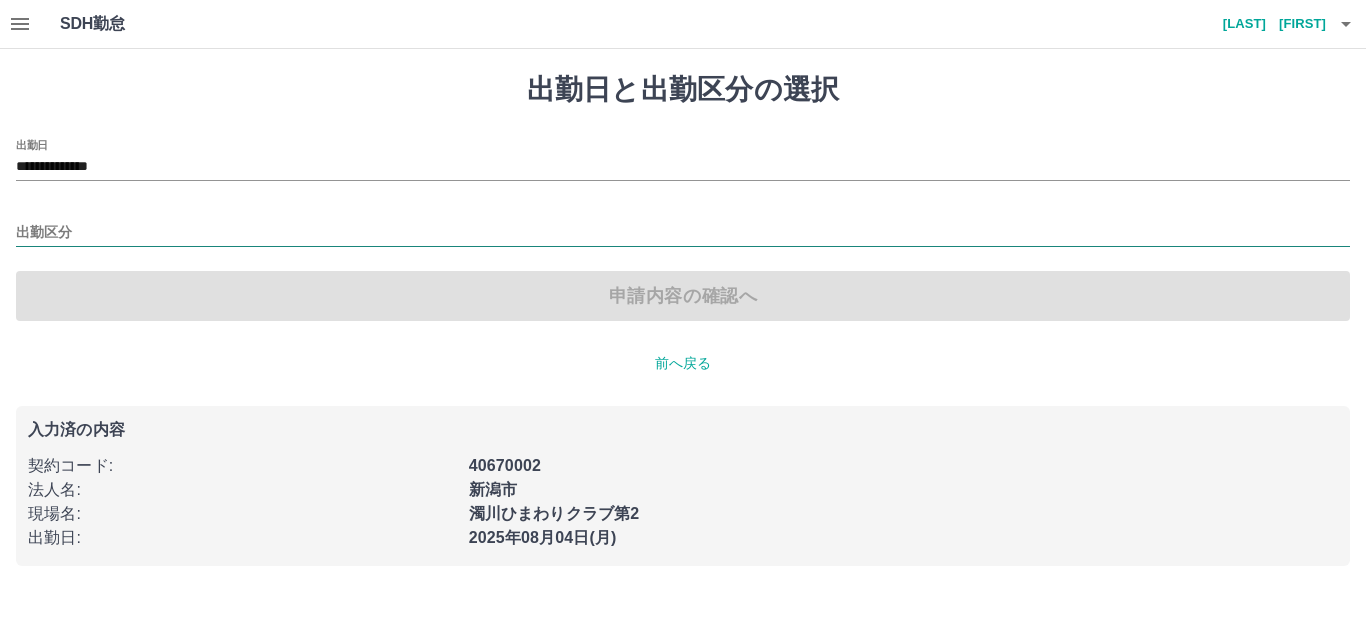 click on "出勤区分" at bounding box center [683, 233] 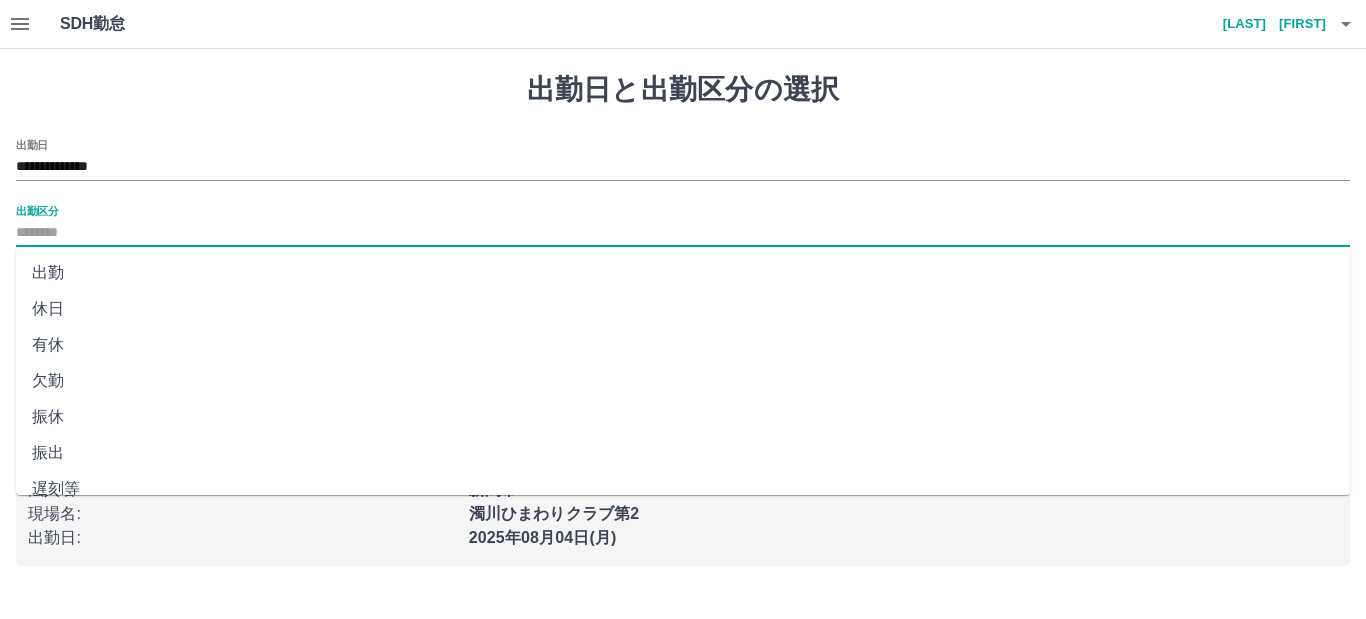 click on "出勤" at bounding box center (683, 273) 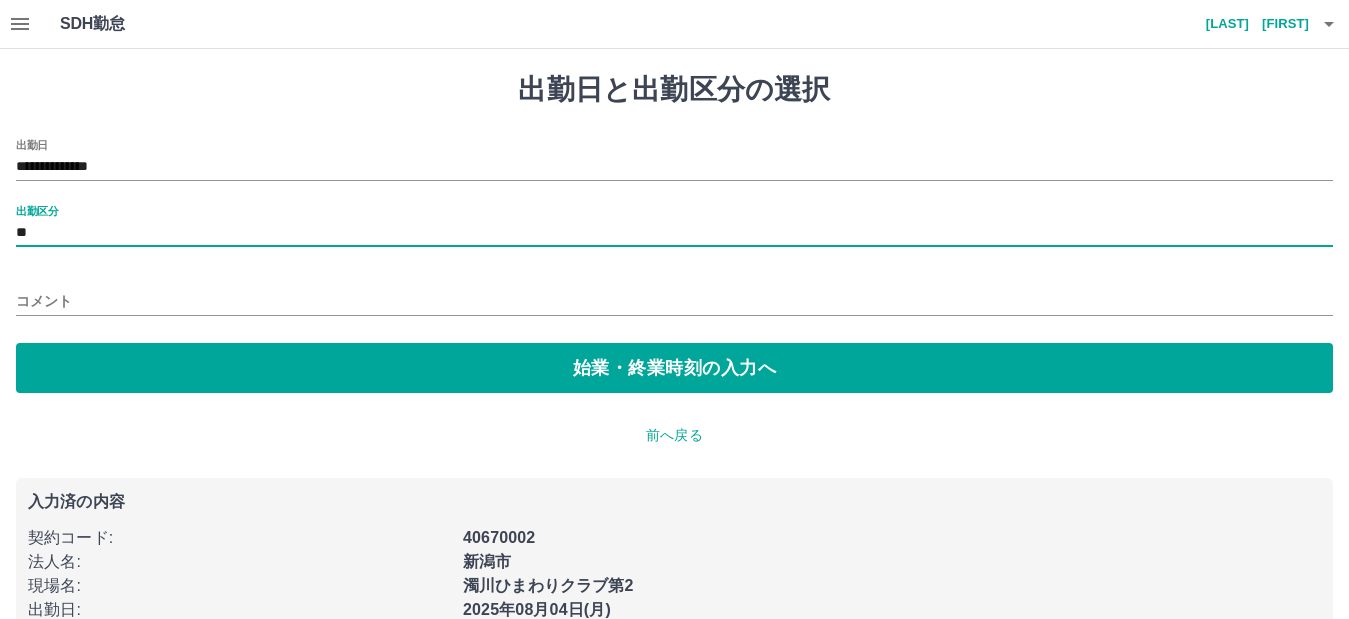 click on "コメント" at bounding box center (674, 301) 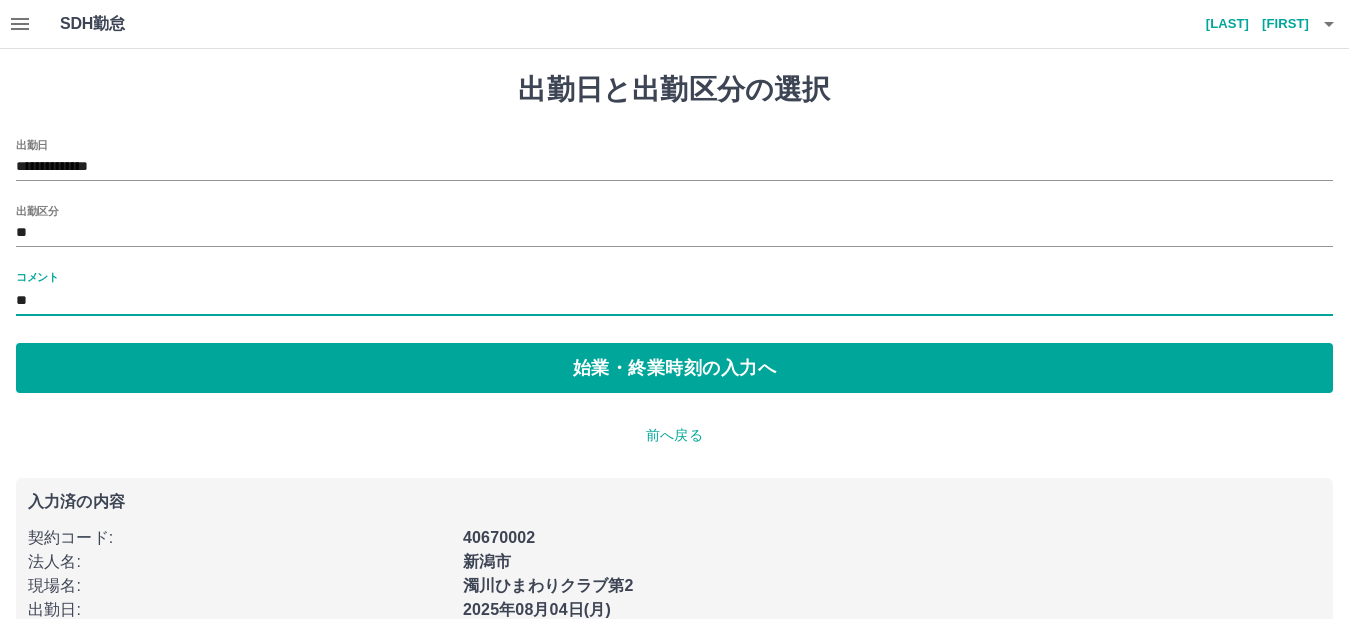 type on "*" 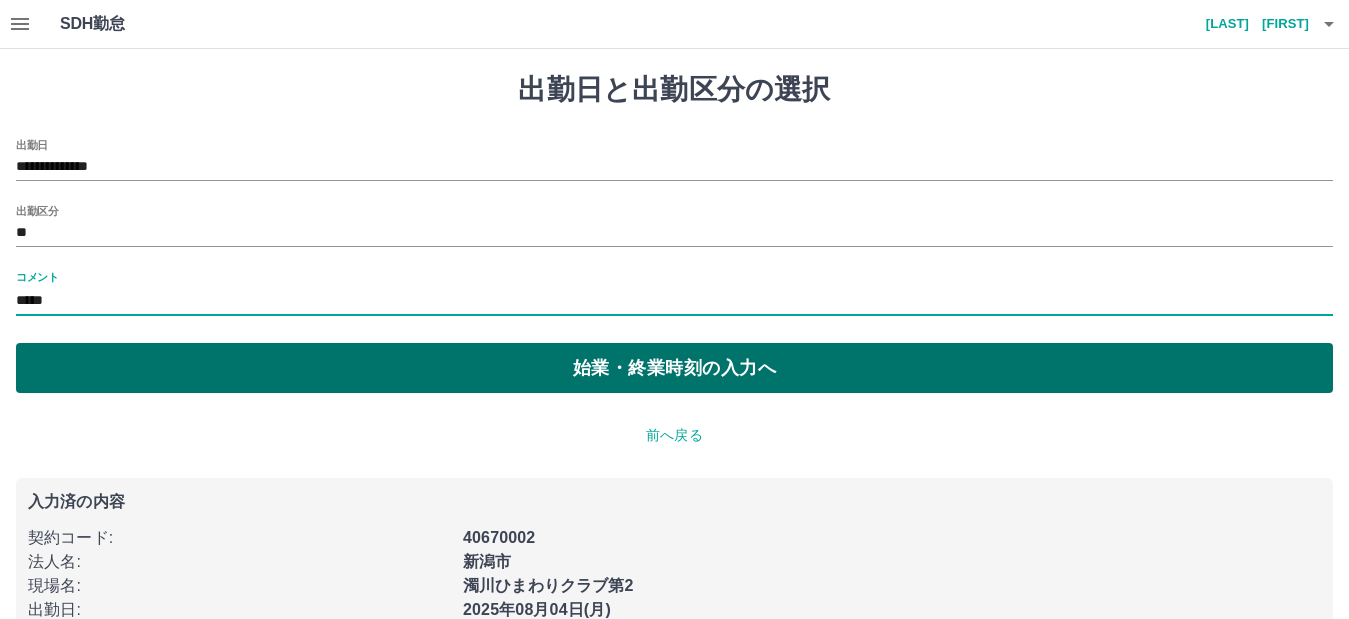 type on "*****" 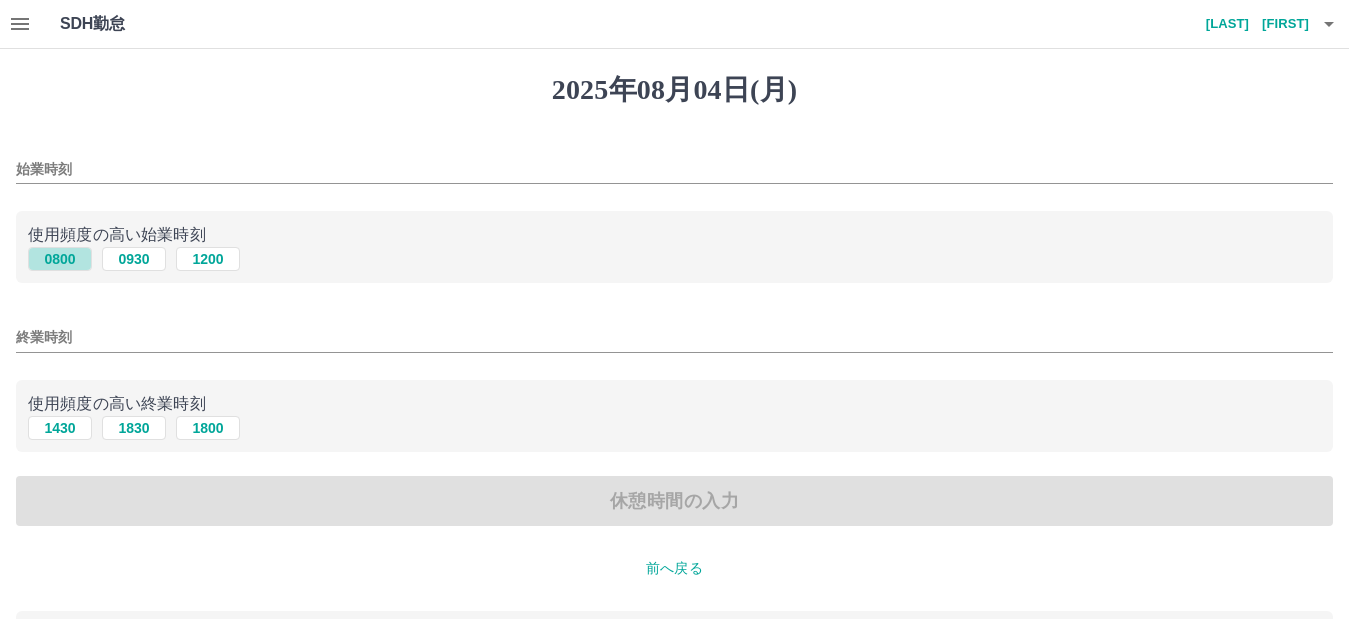 drag, startPoint x: 77, startPoint y: 257, endPoint x: 122, endPoint y: 374, distance: 125.35549 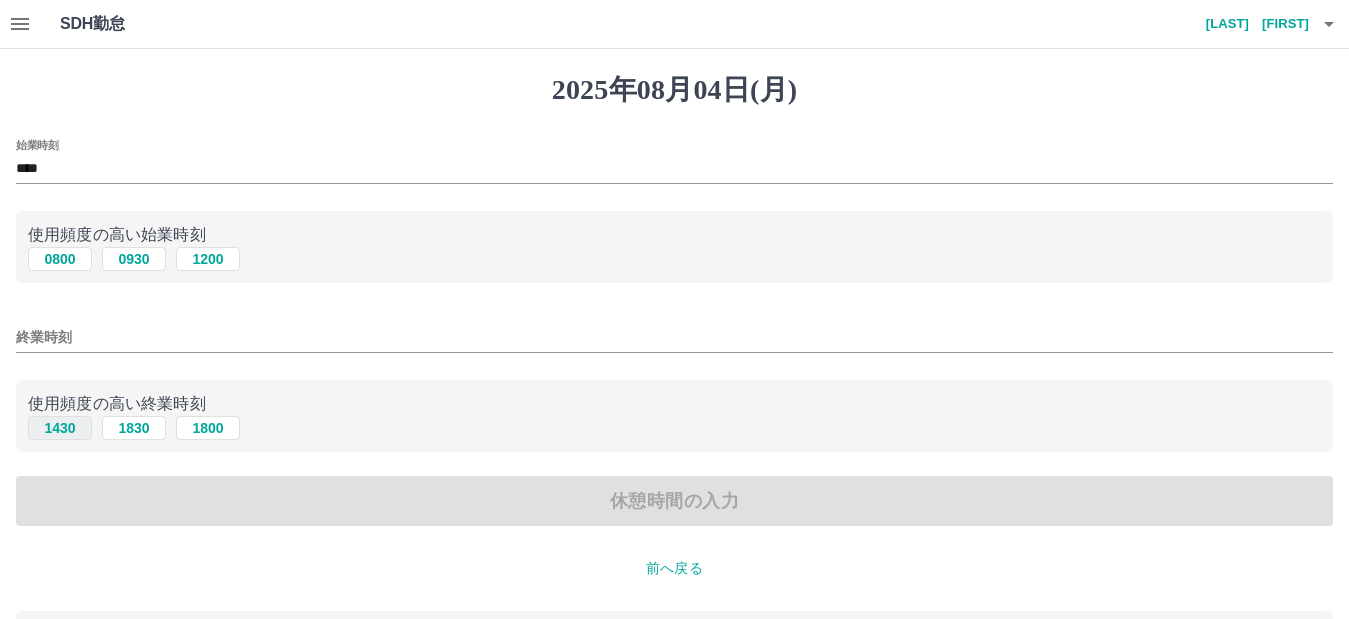 click on "1430" at bounding box center (60, 428) 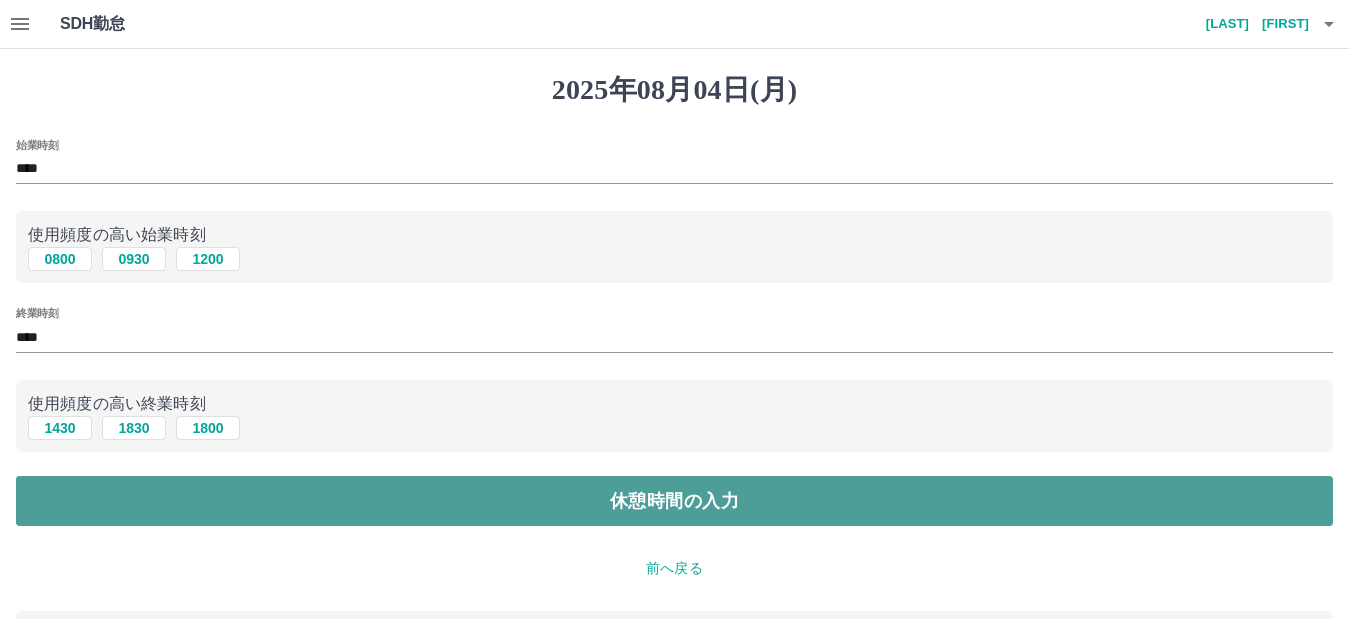 click on "休憩時間の入力" at bounding box center (674, 501) 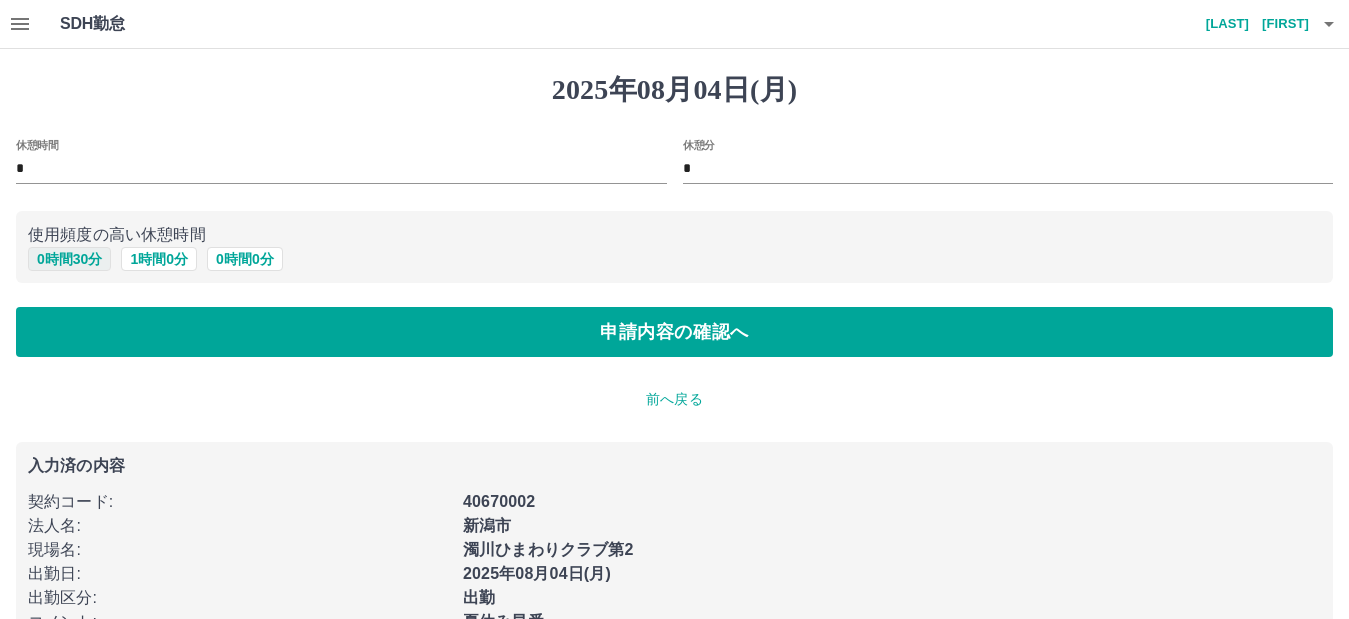 click on "0 時間 30 分" at bounding box center (69, 259) 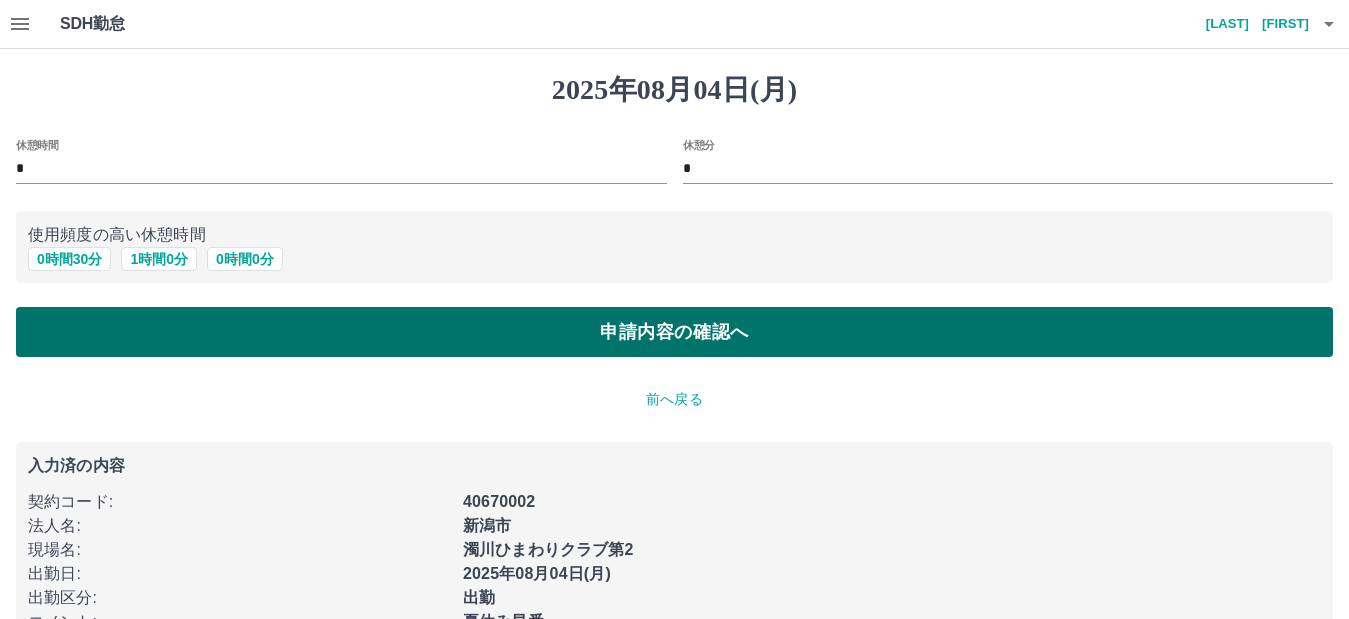 type on "**" 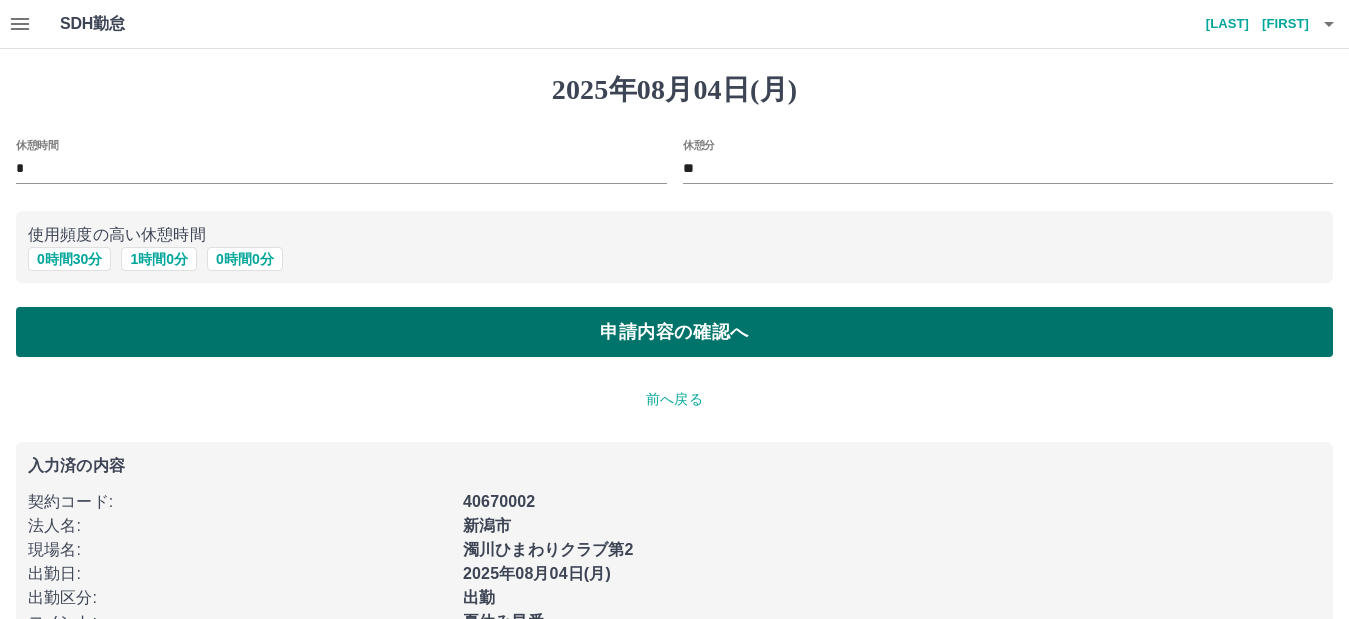 click on "申請内容の確認へ" at bounding box center (674, 332) 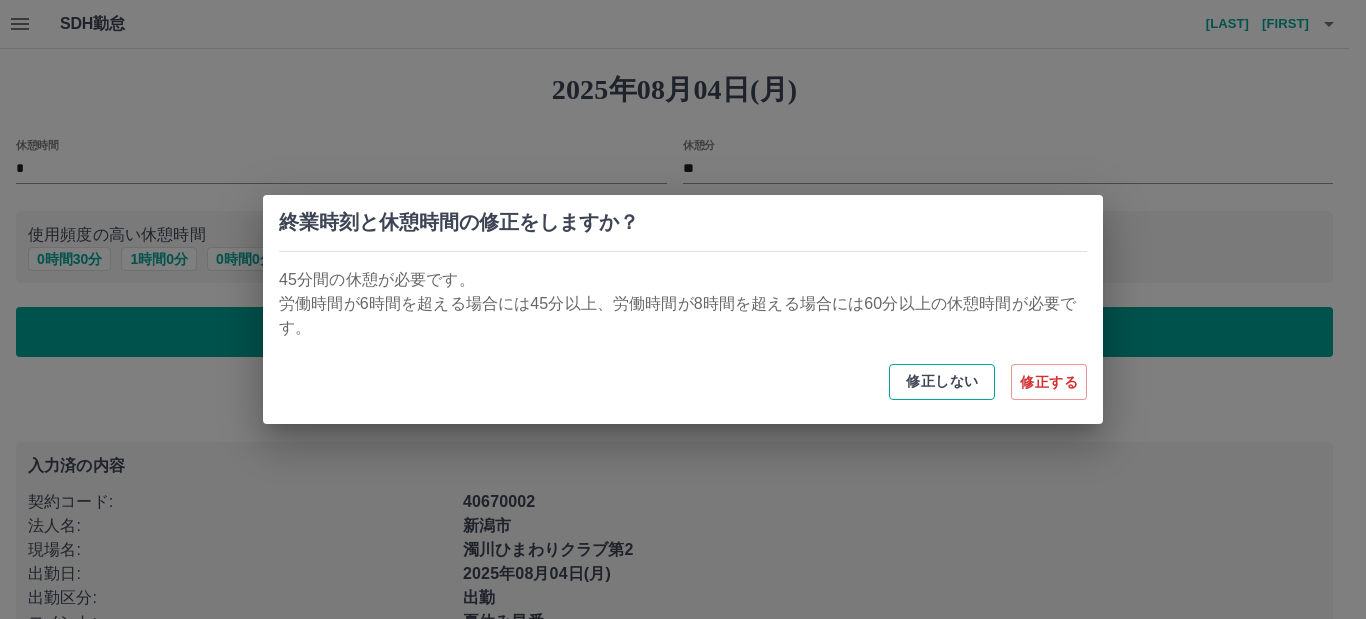 click on "修正しない" at bounding box center (942, 382) 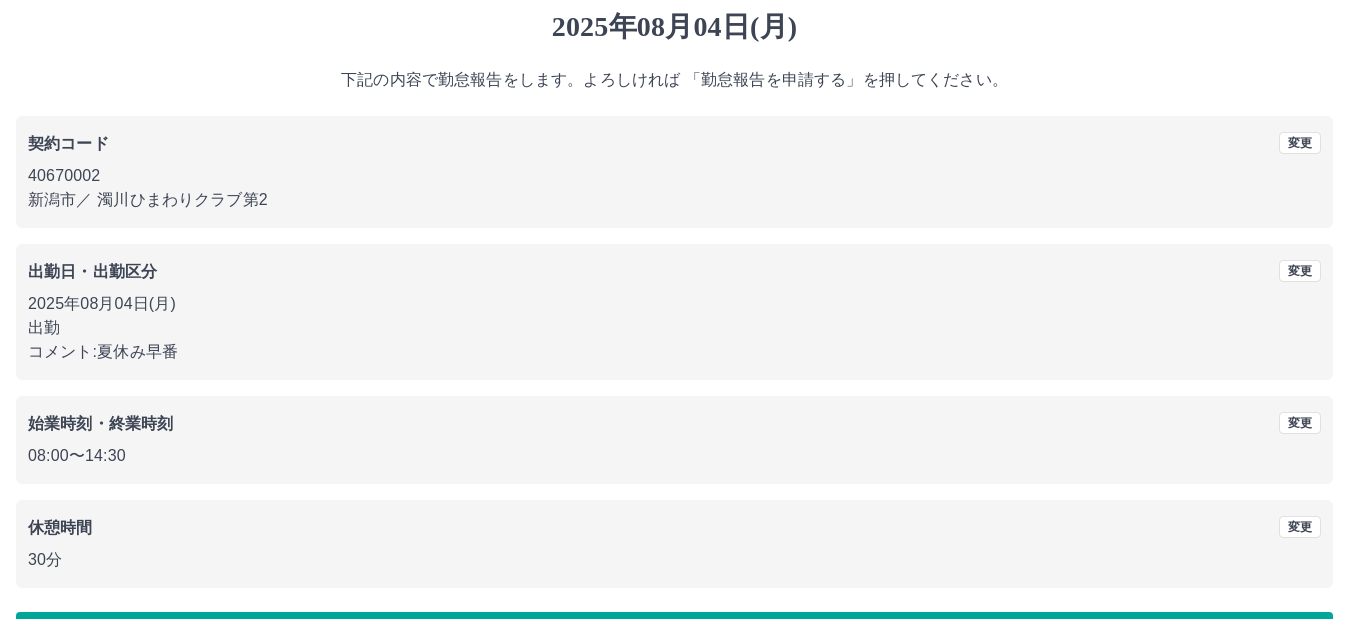 scroll, scrollTop: 130, scrollLeft: 0, axis: vertical 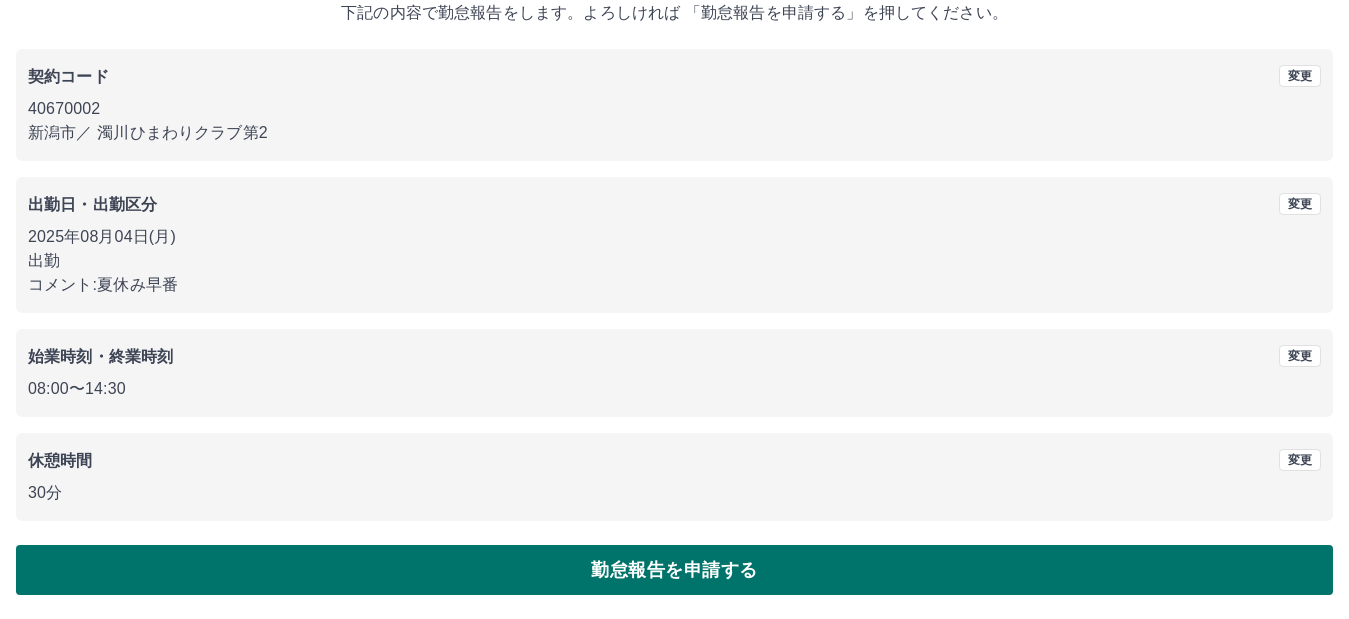 click on "勤怠報告を申請する" at bounding box center (674, 570) 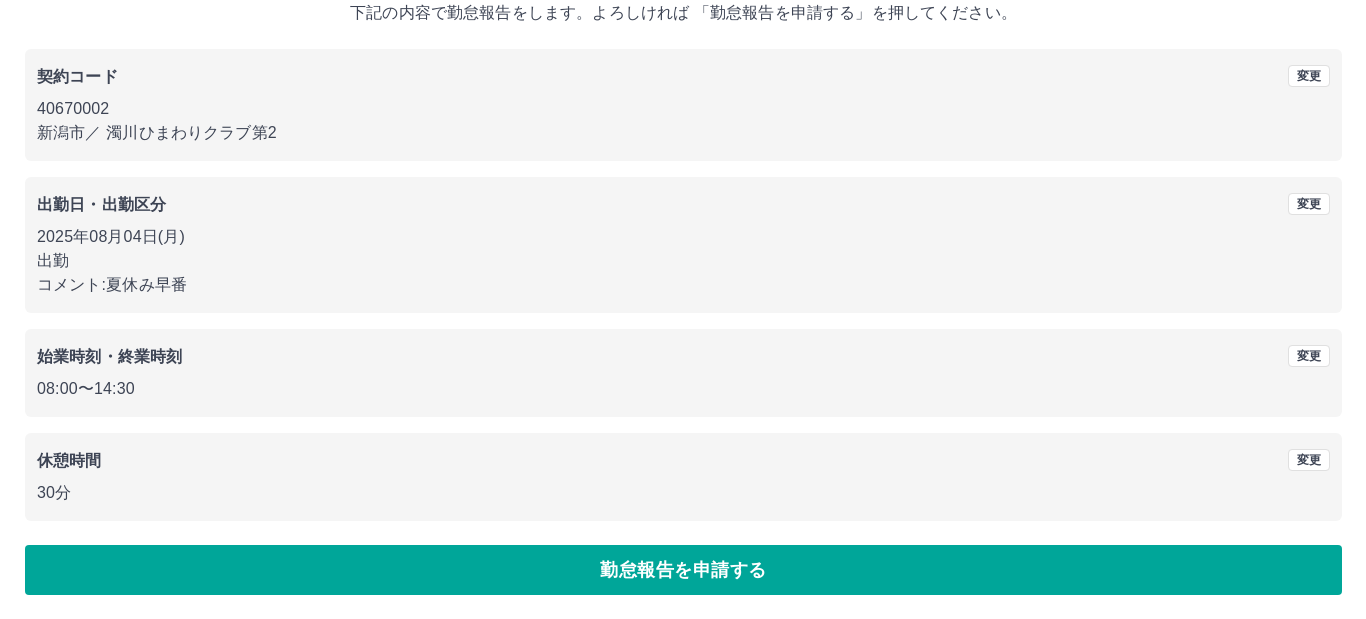 scroll, scrollTop: 0, scrollLeft: 0, axis: both 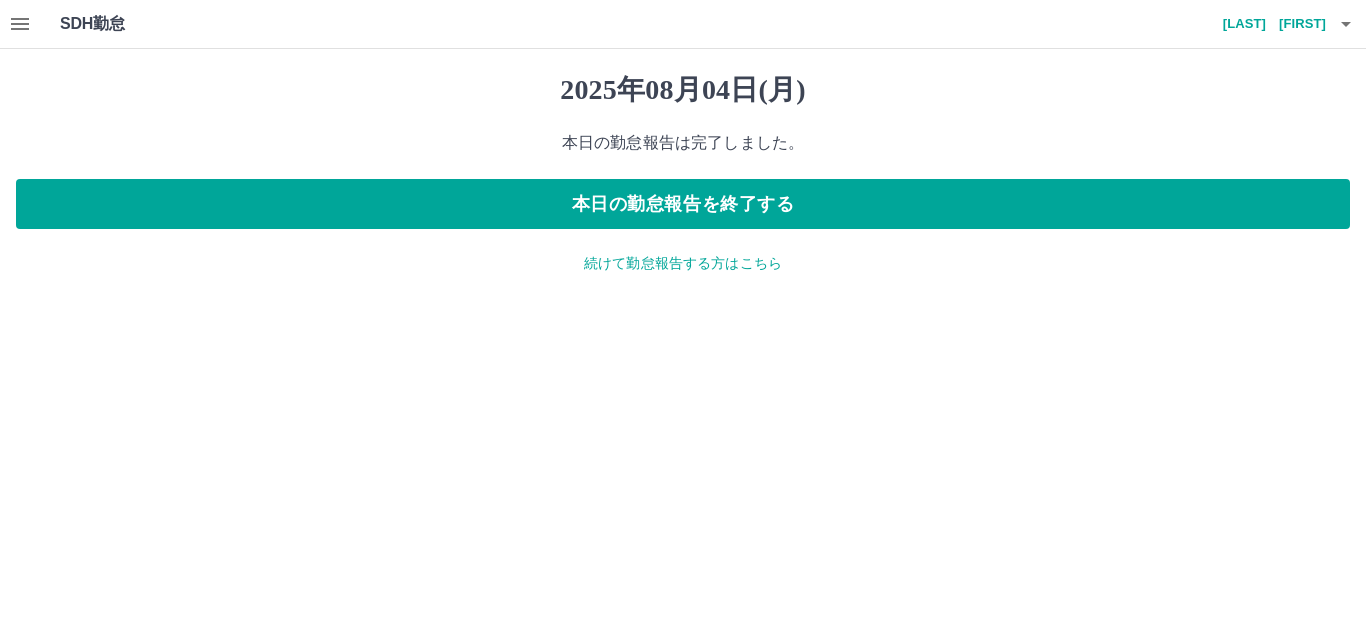 click on "本日の勤怠報告を終了する" at bounding box center (683, 204) 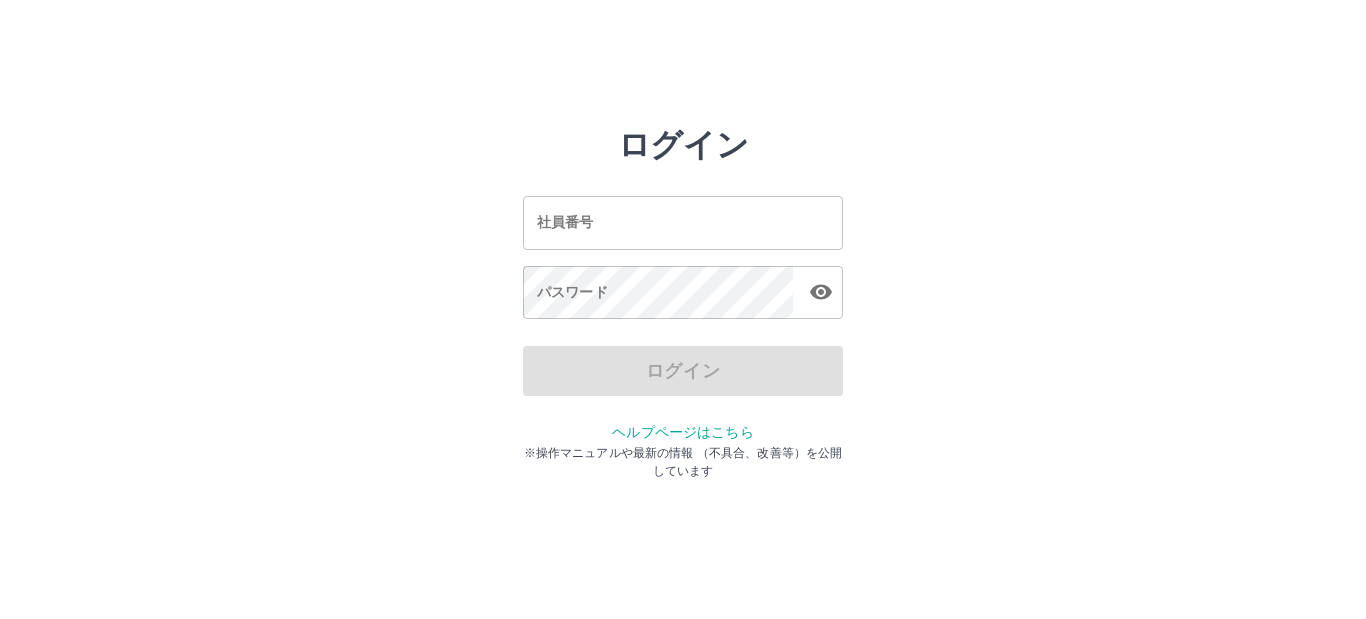 scroll, scrollTop: 0, scrollLeft: 0, axis: both 